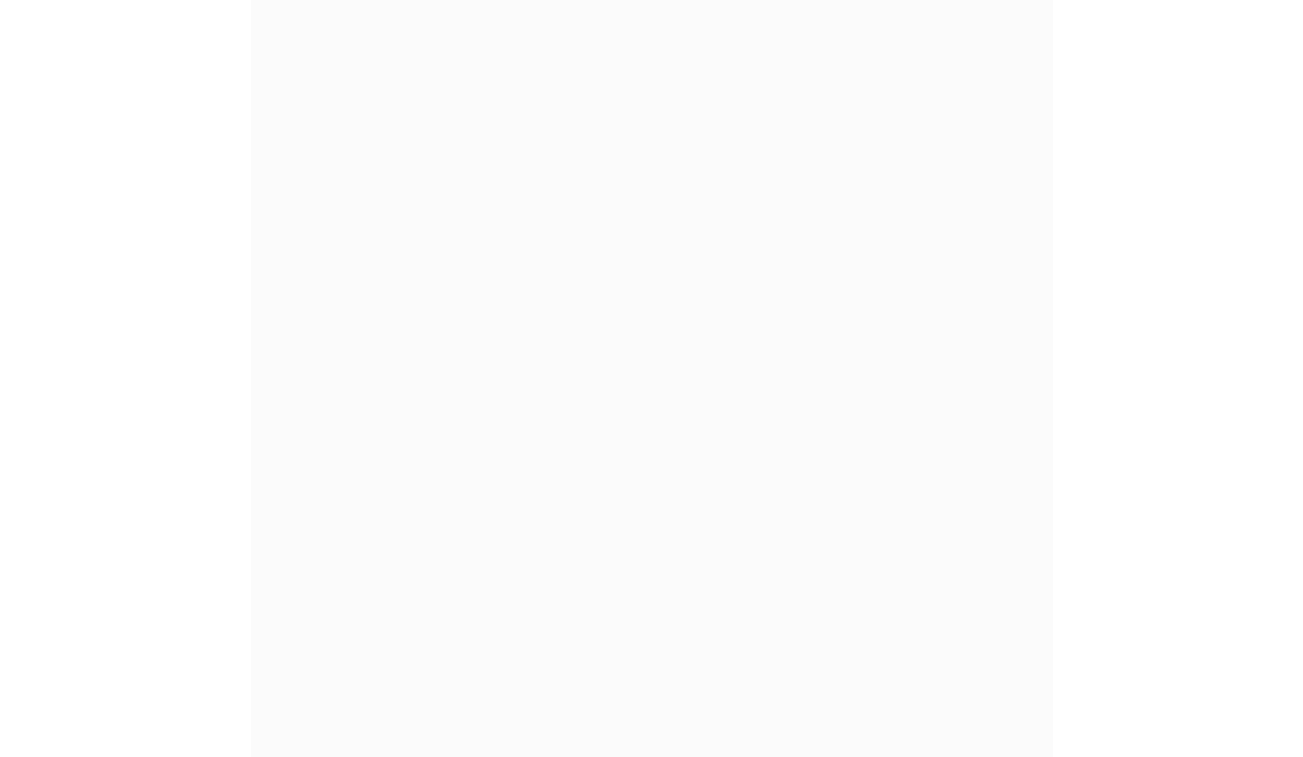 scroll, scrollTop: 0, scrollLeft: 0, axis: both 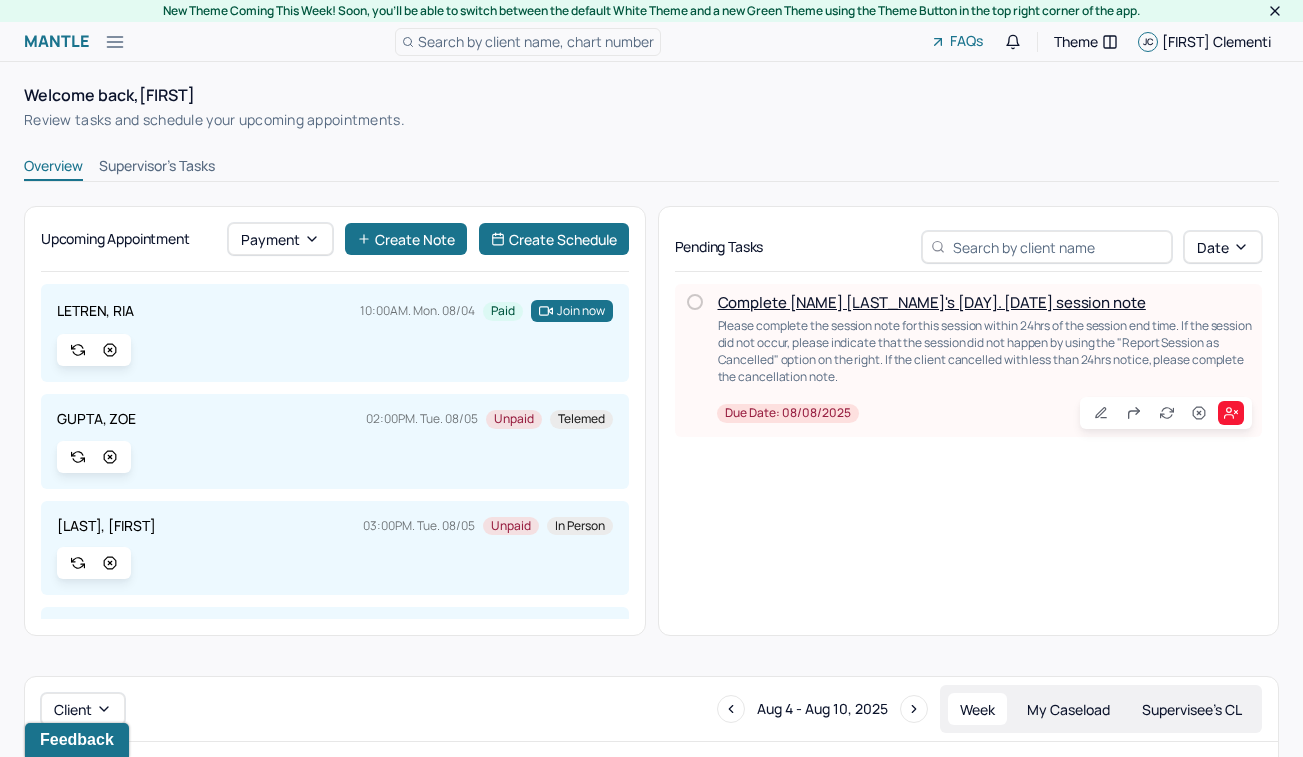 click on "Complete [NAME] [LAST_NAME]'s [DAY]. [DATE] session note" at bounding box center [932, 302] 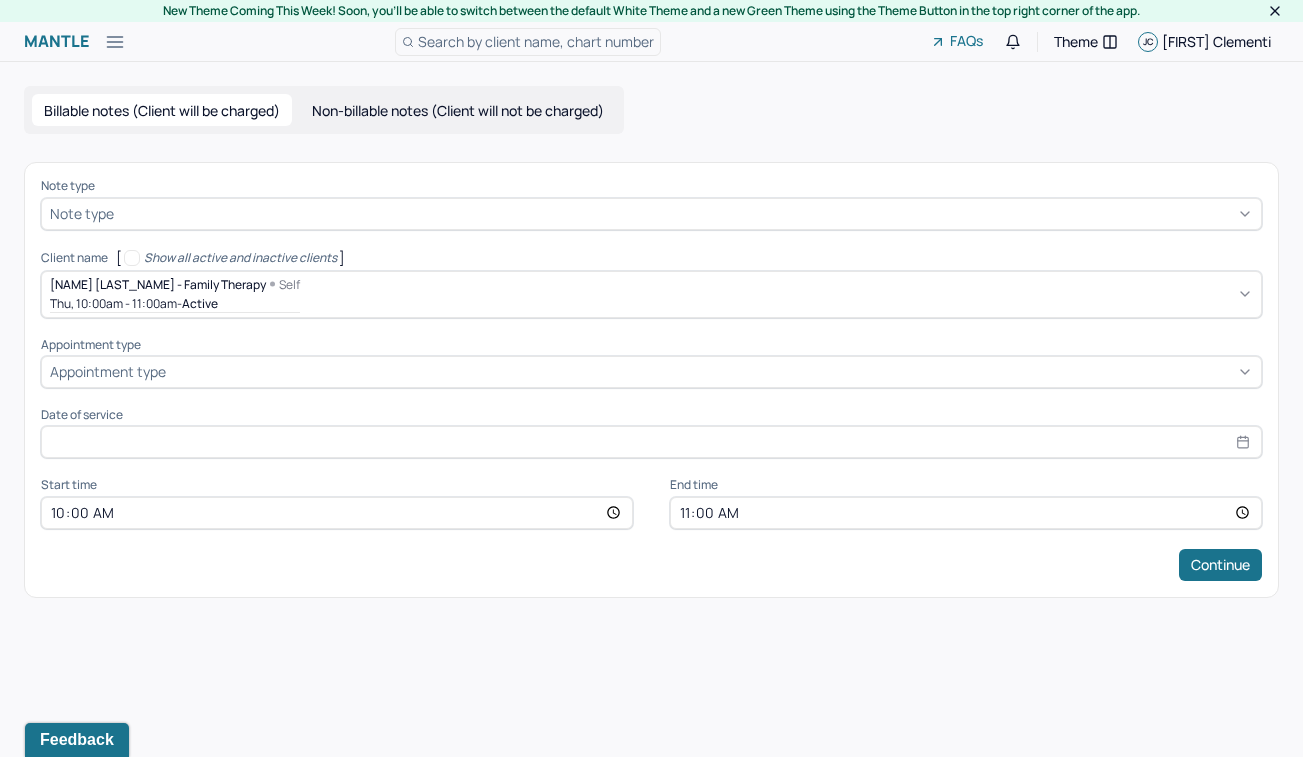 type on "[MONTH] [DAY], [YEAR]" 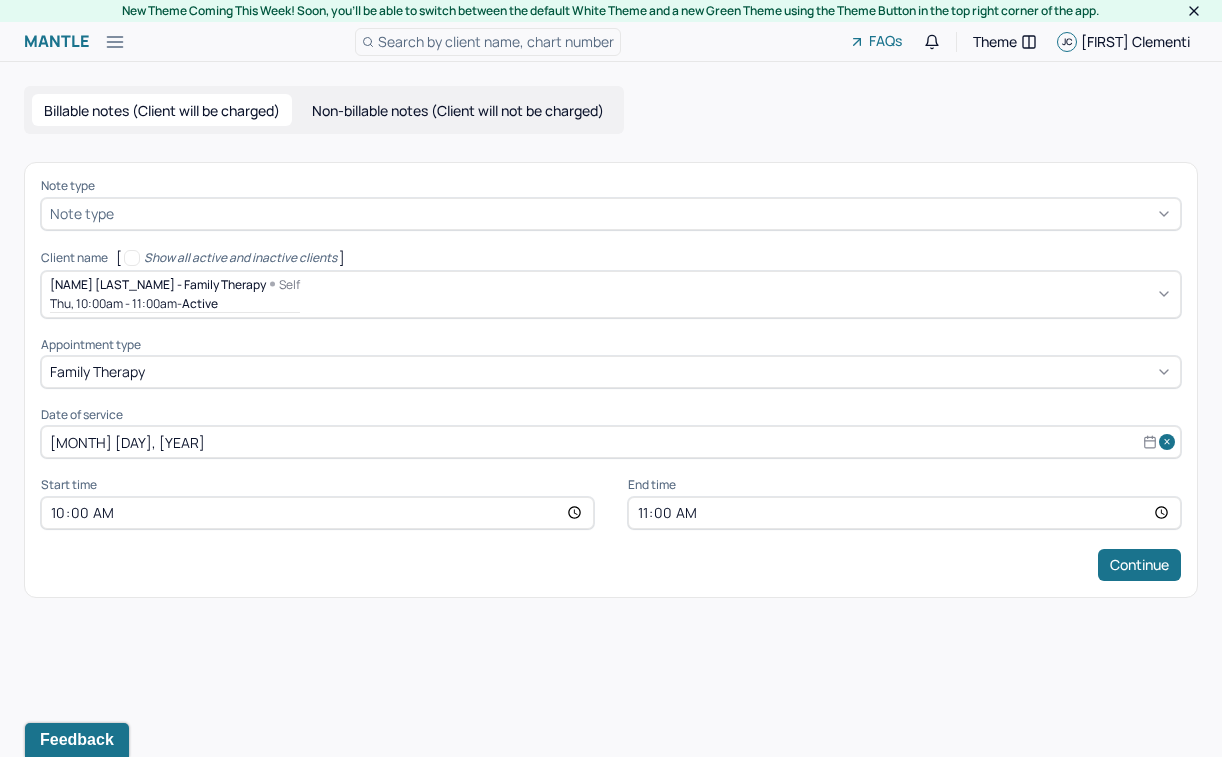 click on "Note type" at bounding box center (82, 213) 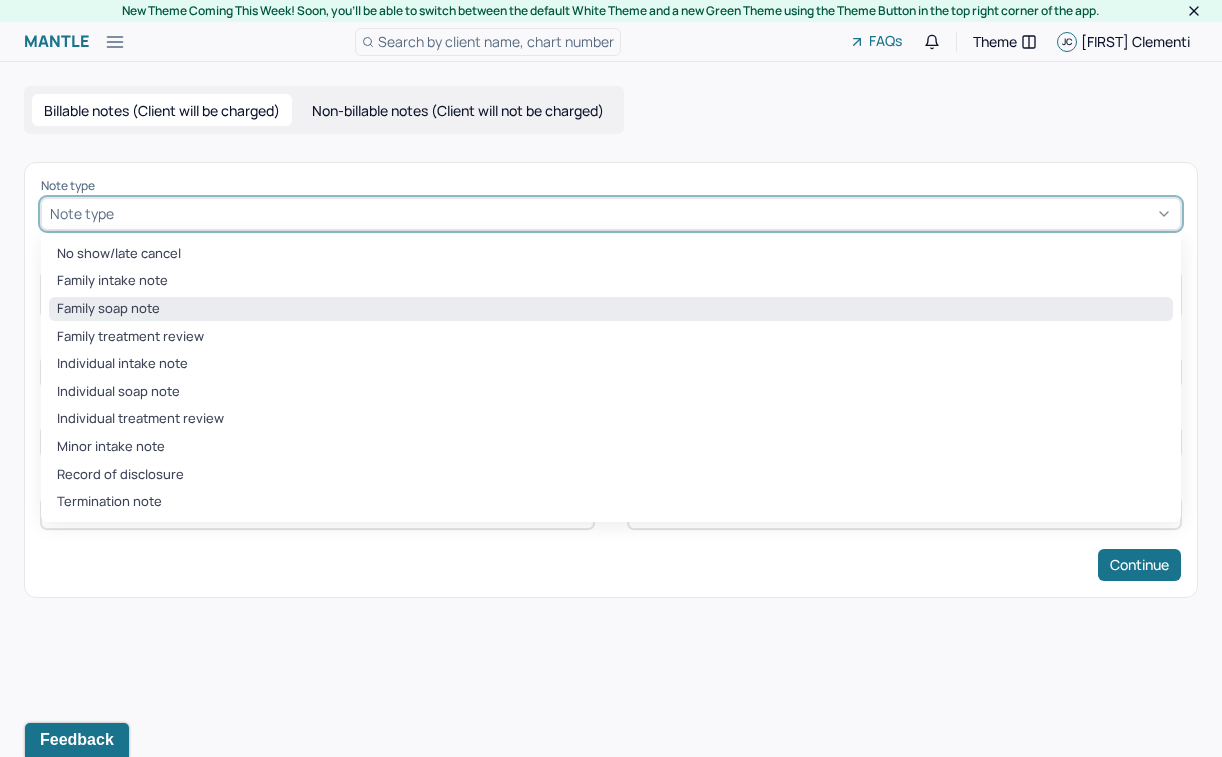 click on "Family soap note" at bounding box center [611, 309] 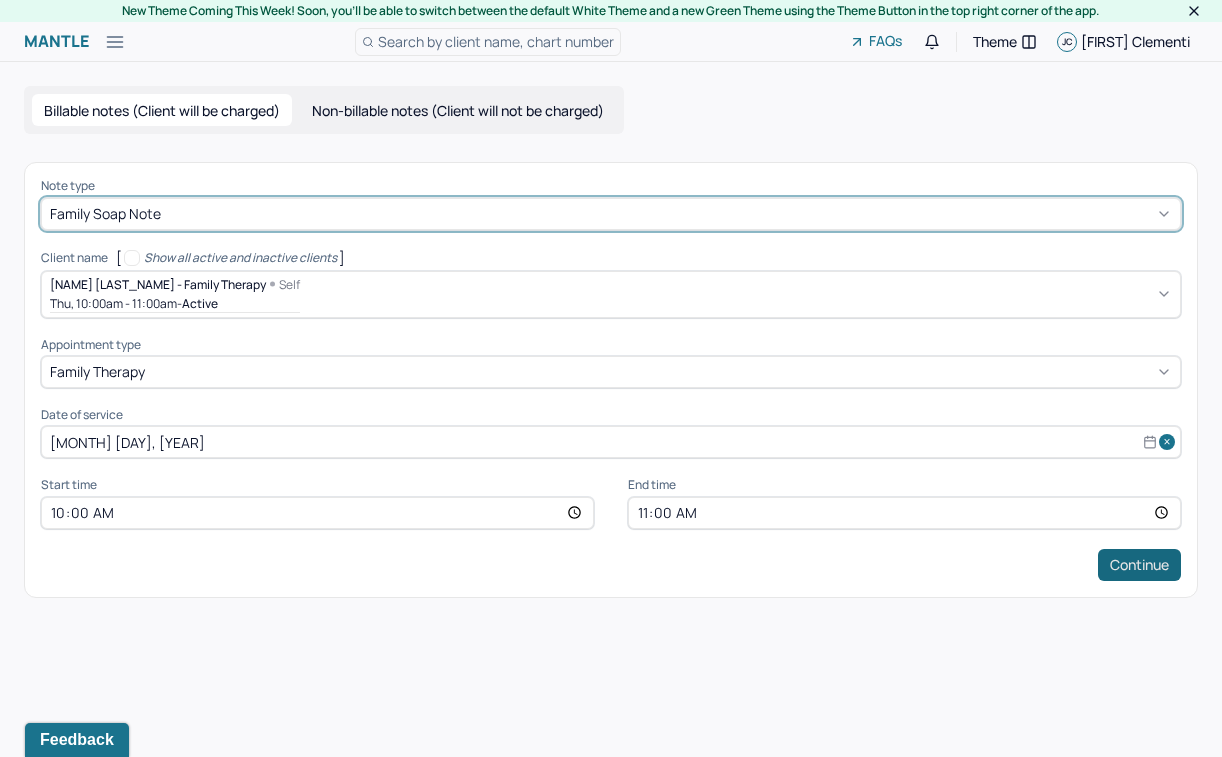 click on "Continue" at bounding box center [1139, 565] 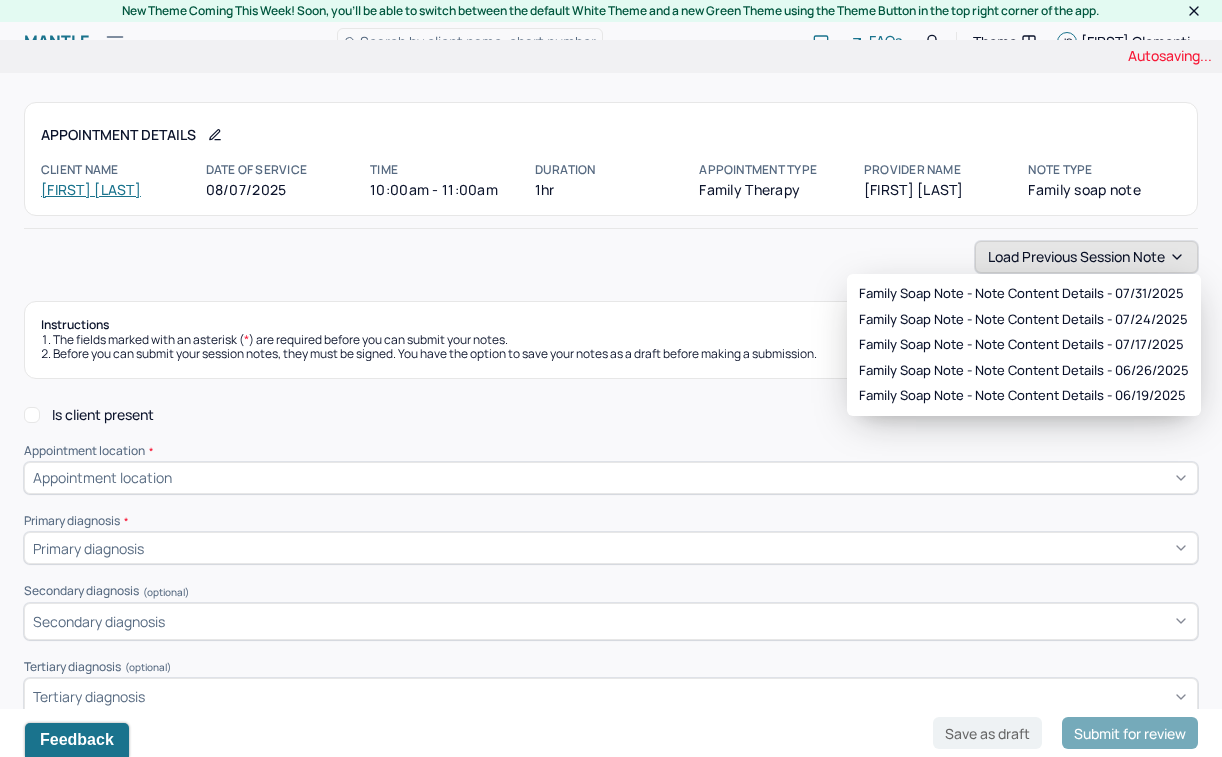click on "Load previous session note" at bounding box center [1086, 257] 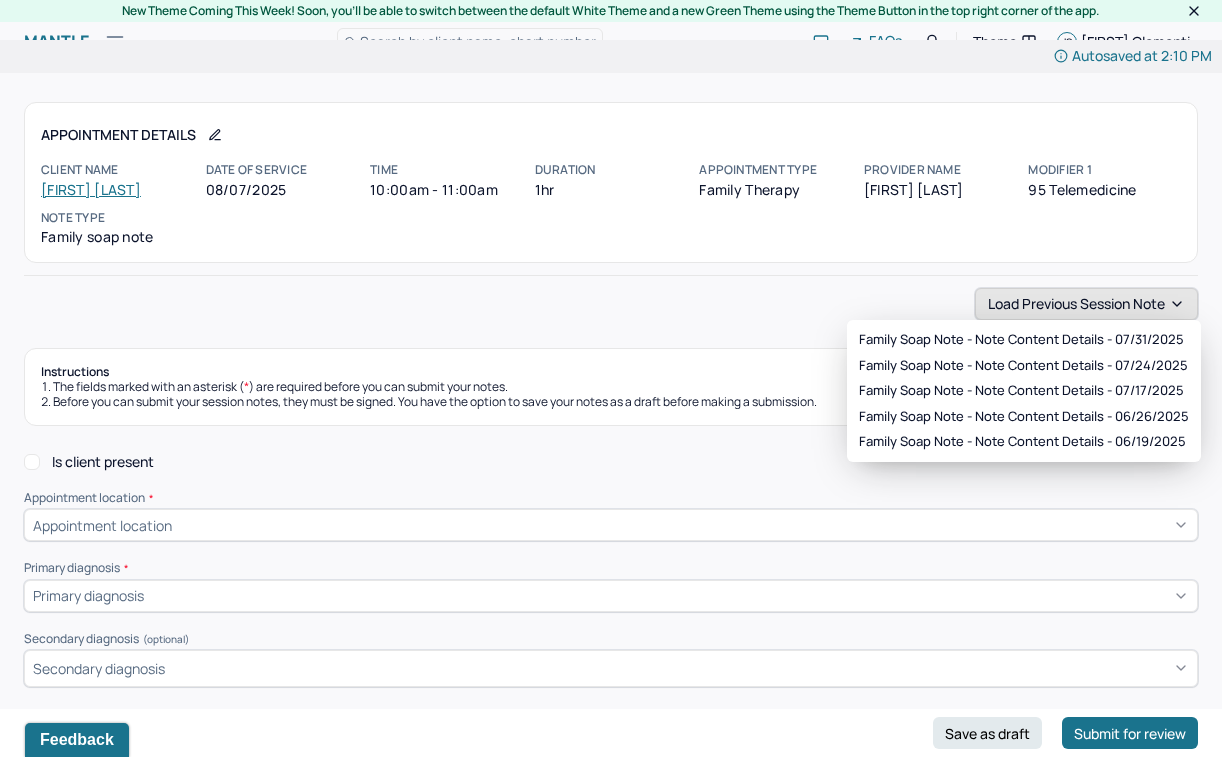 click on "Load previous session note" at bounding box center [1086, 304] 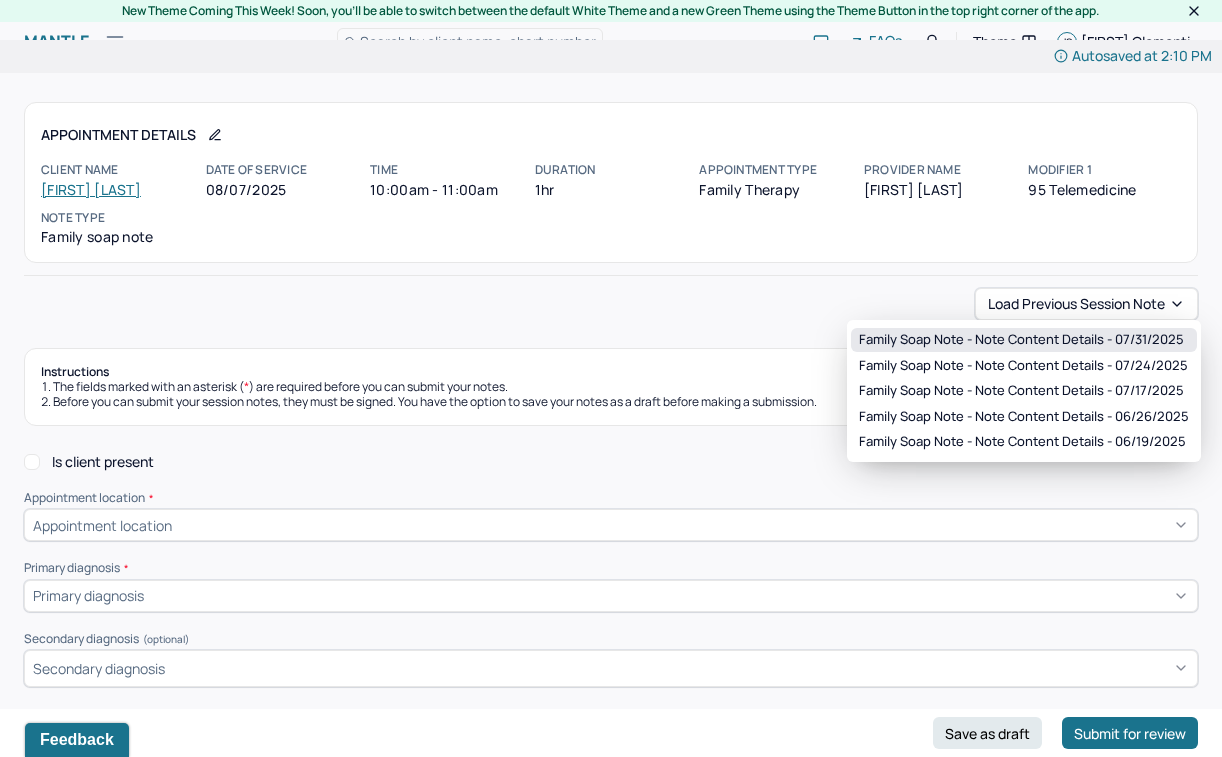 click on "Family soap note   - Note content Details -   07/31/2025" at bounding box center (1021, 340) 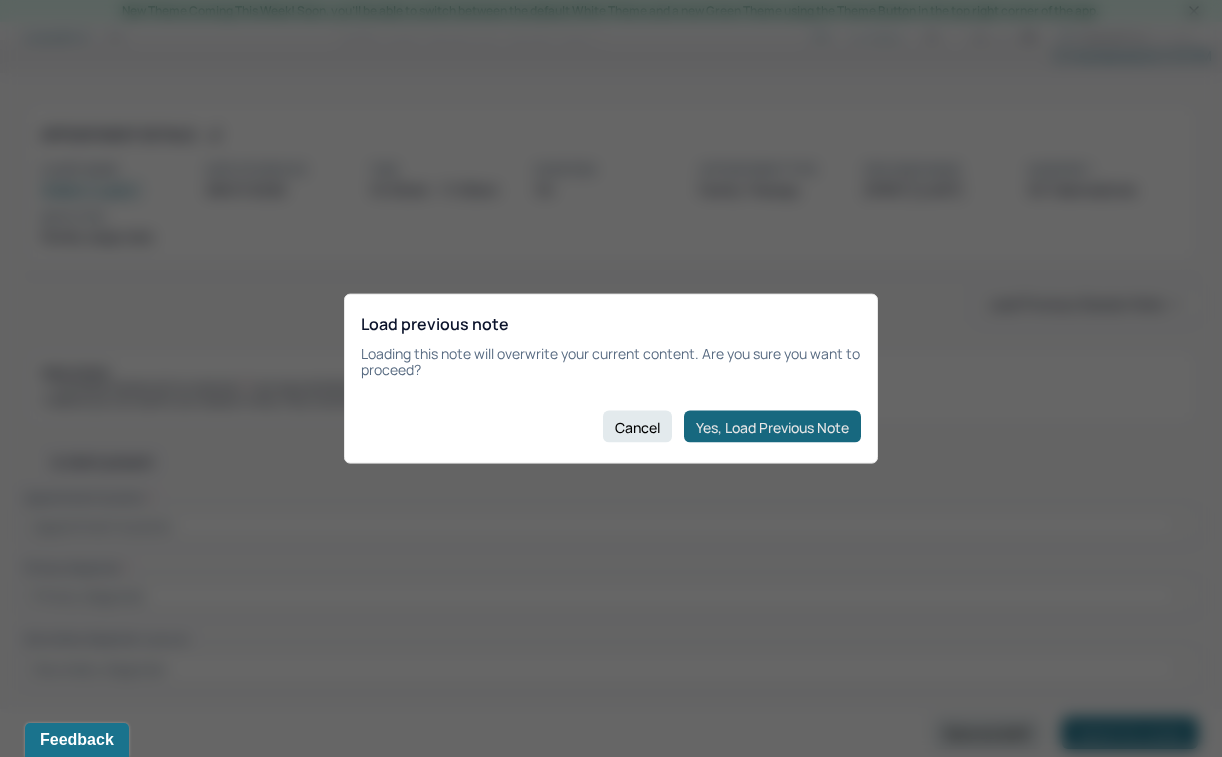 click on "Yes, Load Previous Note" at bounding box center [772, 427] 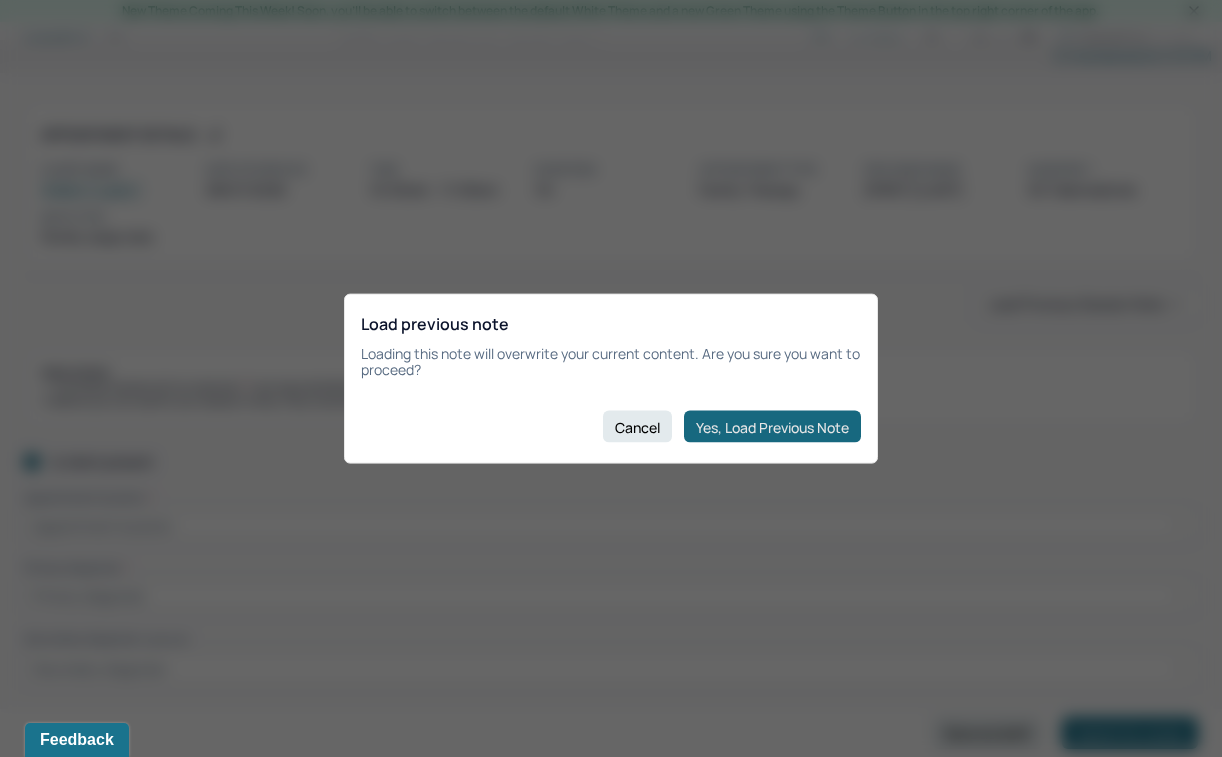 checkbox on "true" 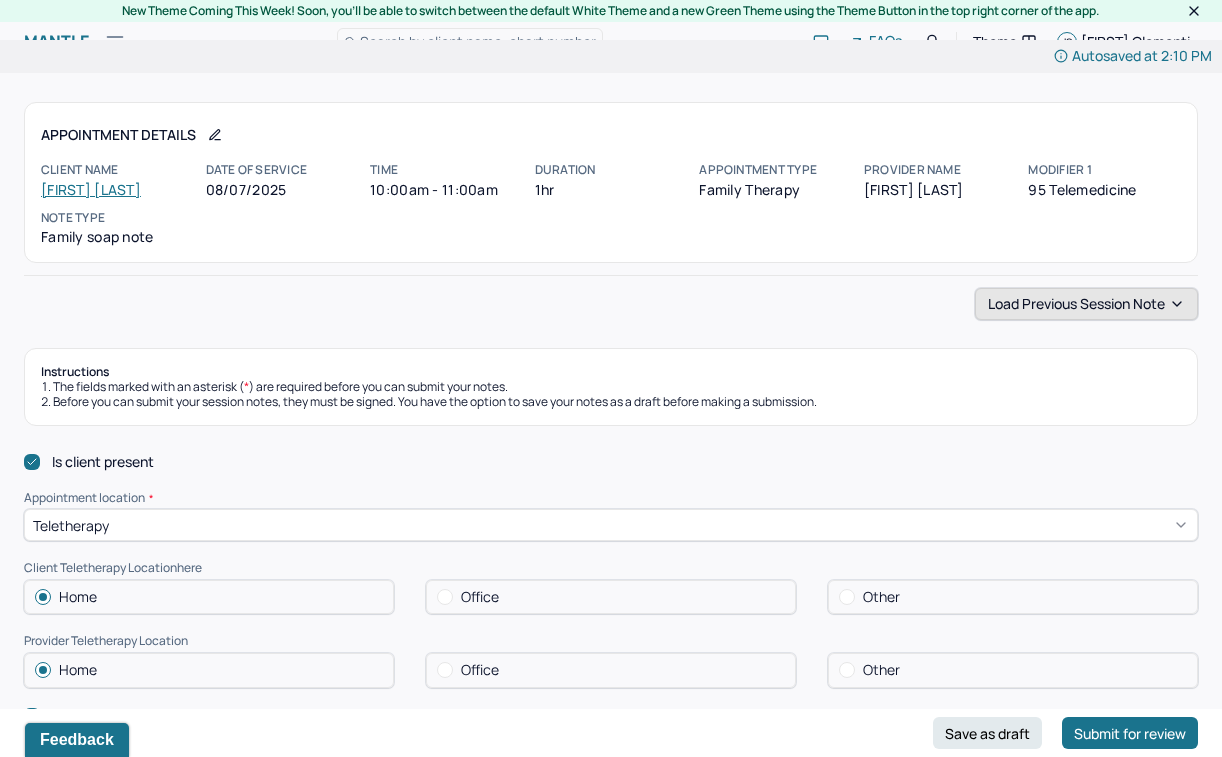 click on "Load previous session note" at bounding box center (1086, 304) 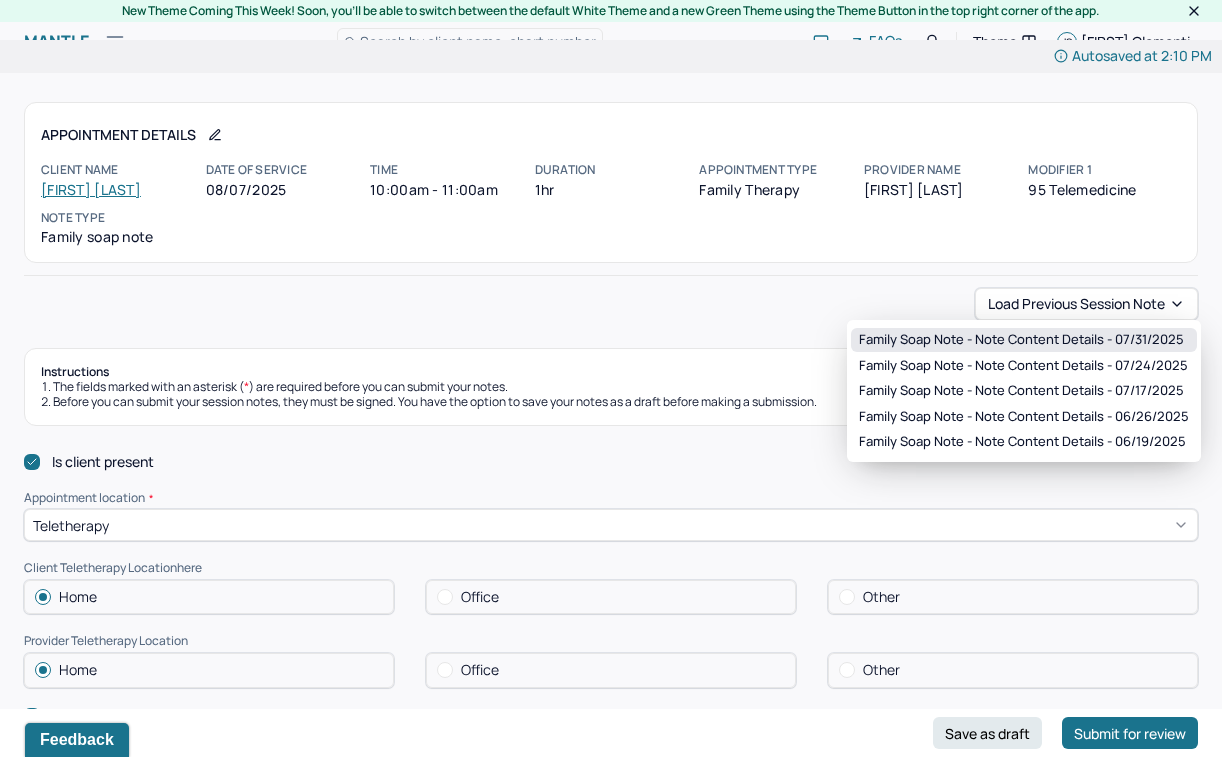 click on "Family soap note   - Note content Details -   07/31/2025" at bounding box center (1021, 340) 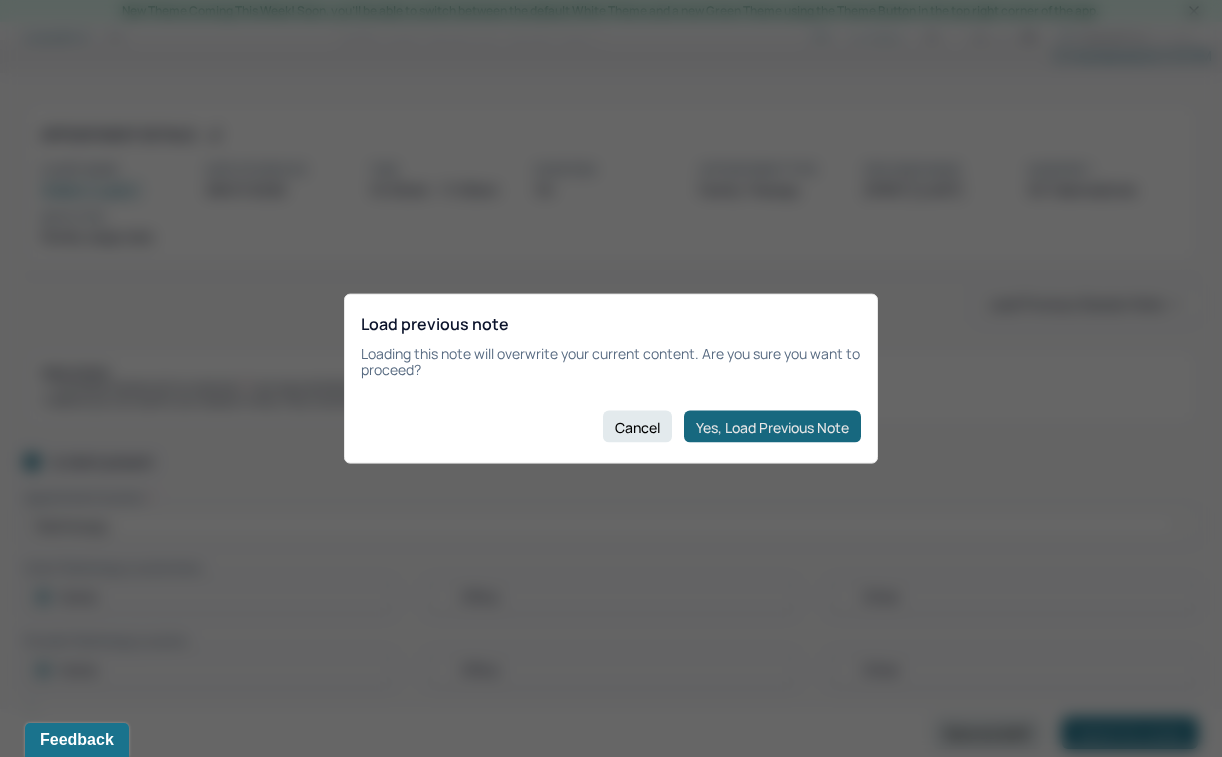 click on "Yes, Load Previous Note" at bounding box center [772, 427] 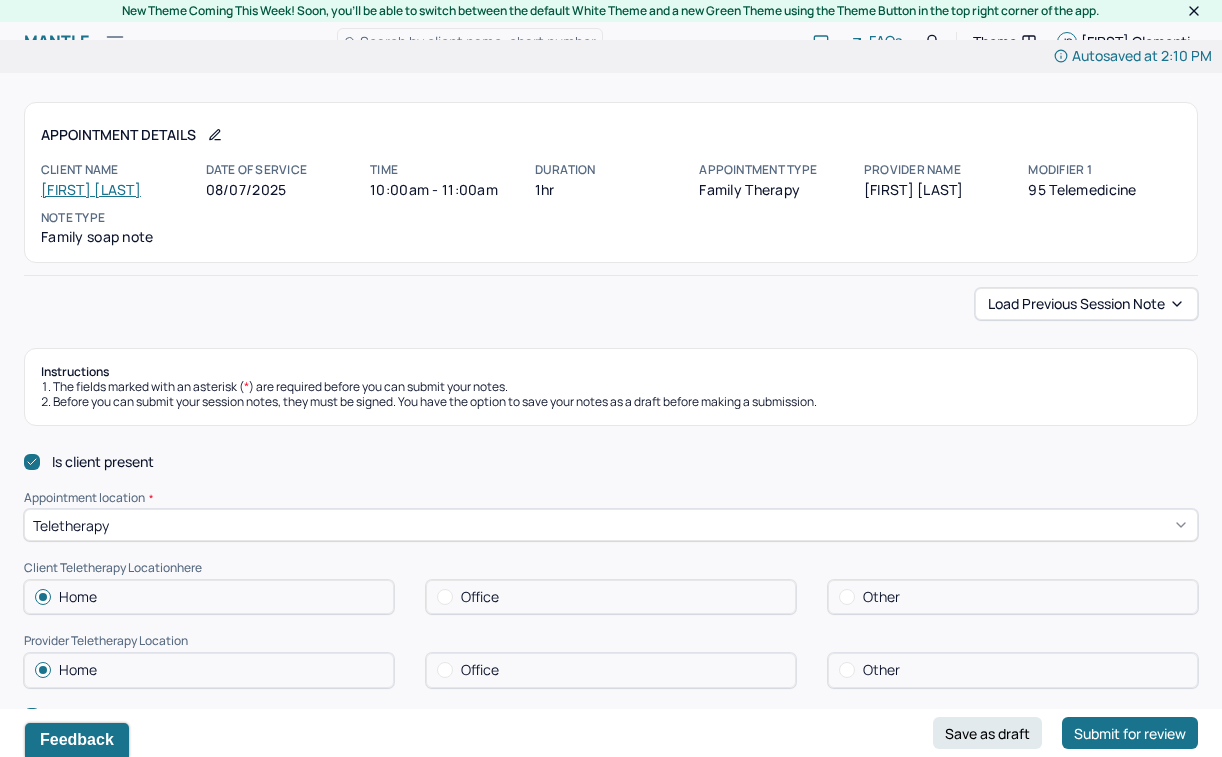 click on "Load previous session note" at bounding box center (611, 304) 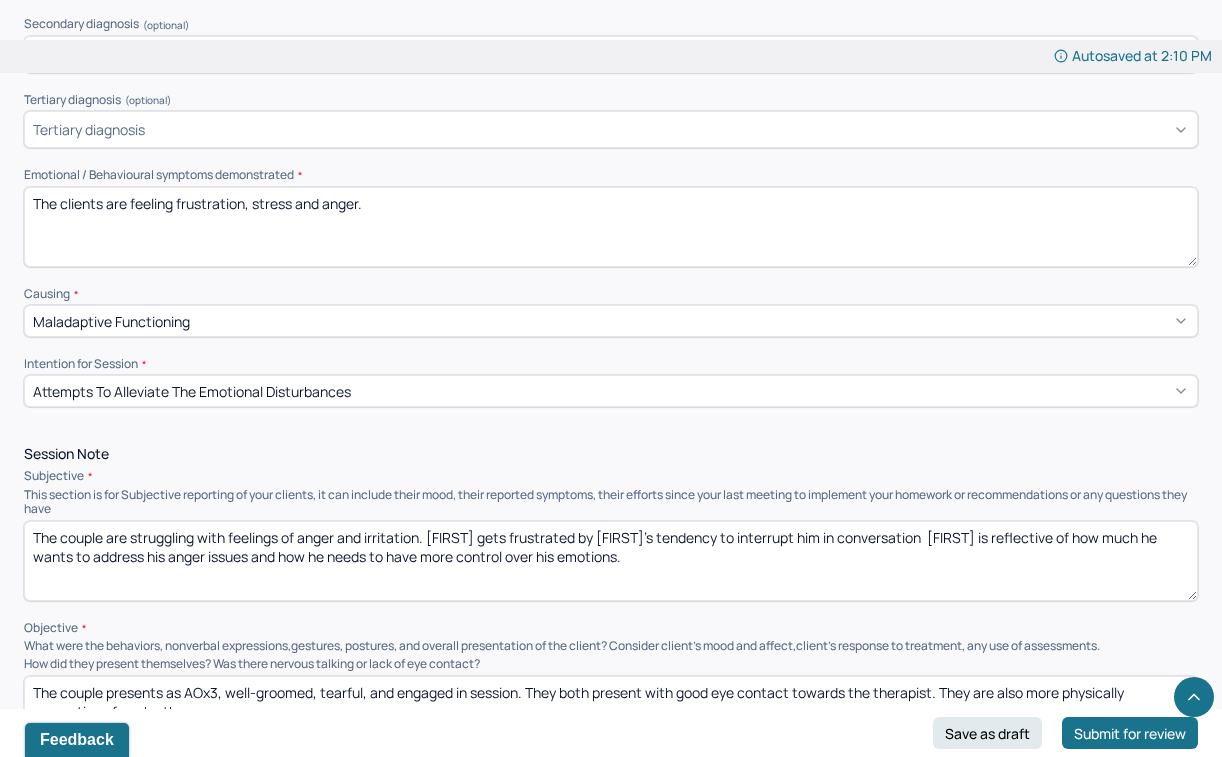 scroll, scrollTop: 836, scrollLeft: 0, axis: vertical 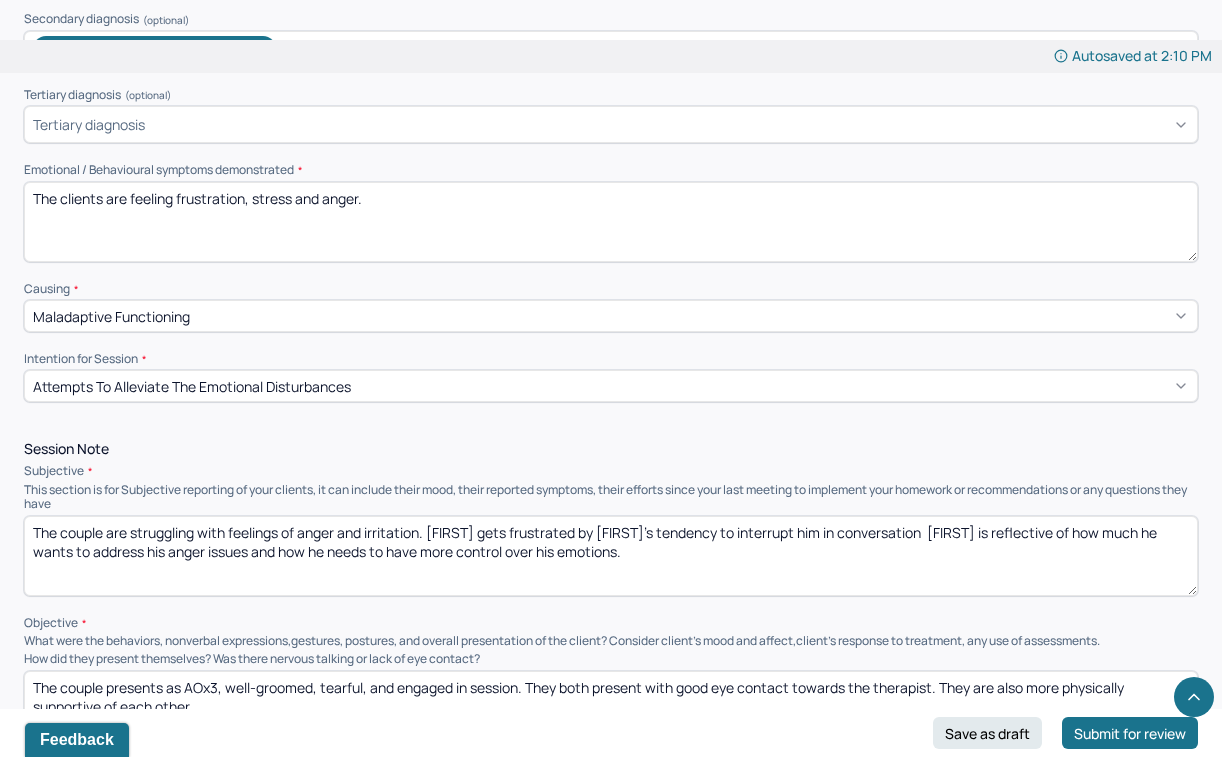 drag, startPoint x: 363, startPoint y: 180, endPoint x: 179, endPoint y: 176, distance: 184.04347 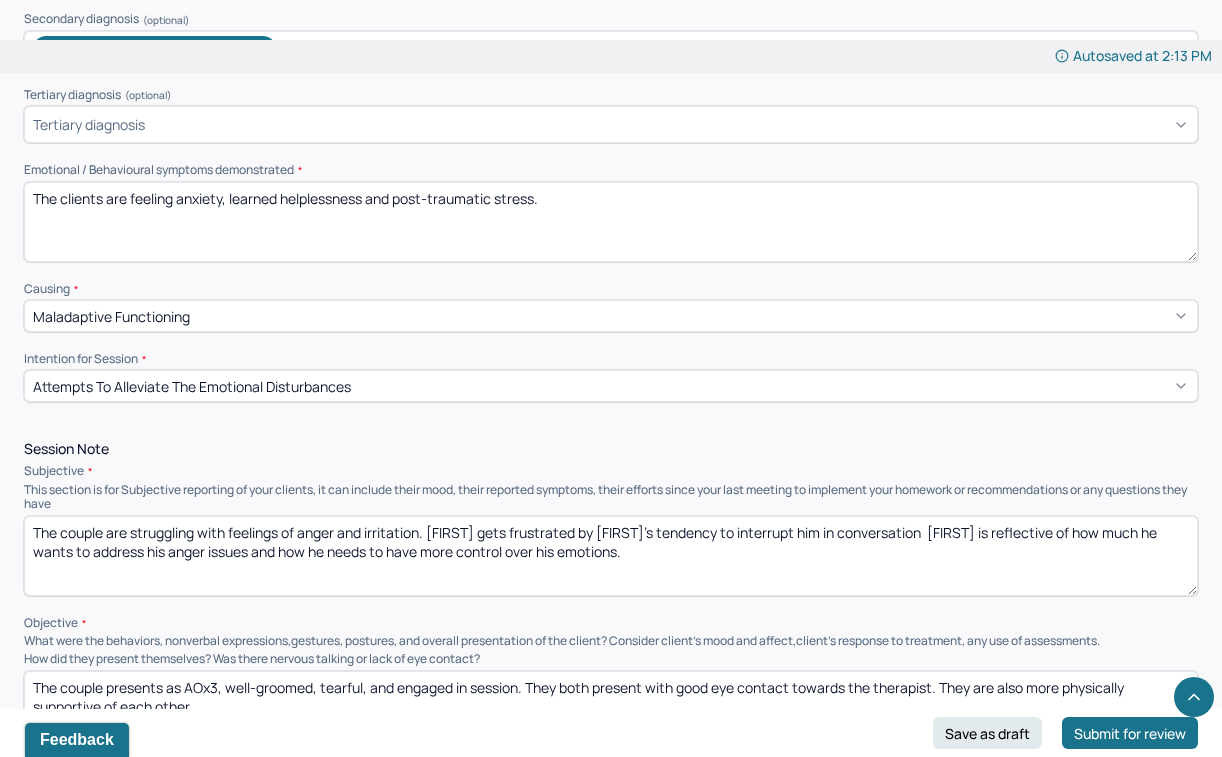 type on "The clients are feeling anxiety, learned helplessness and post-traumatic stress." 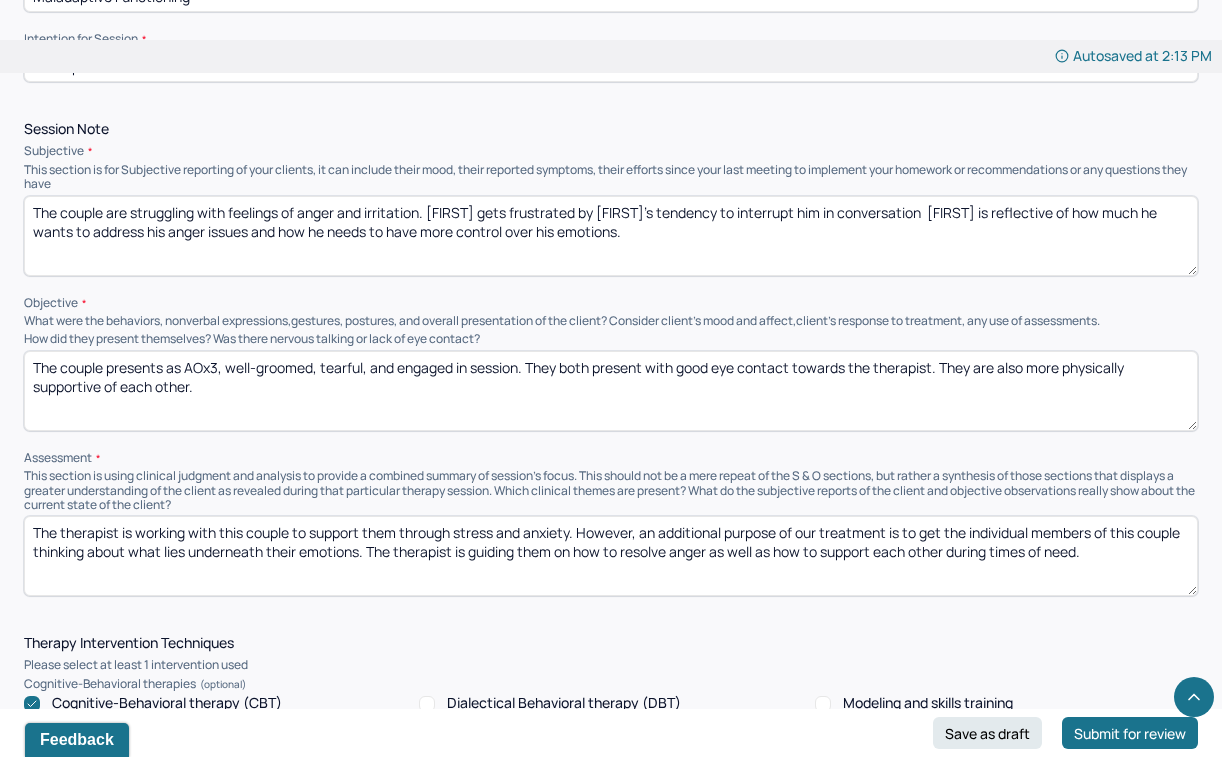 scroll, scrollTop: 1167, scrollLeft: 0, axis: vertical 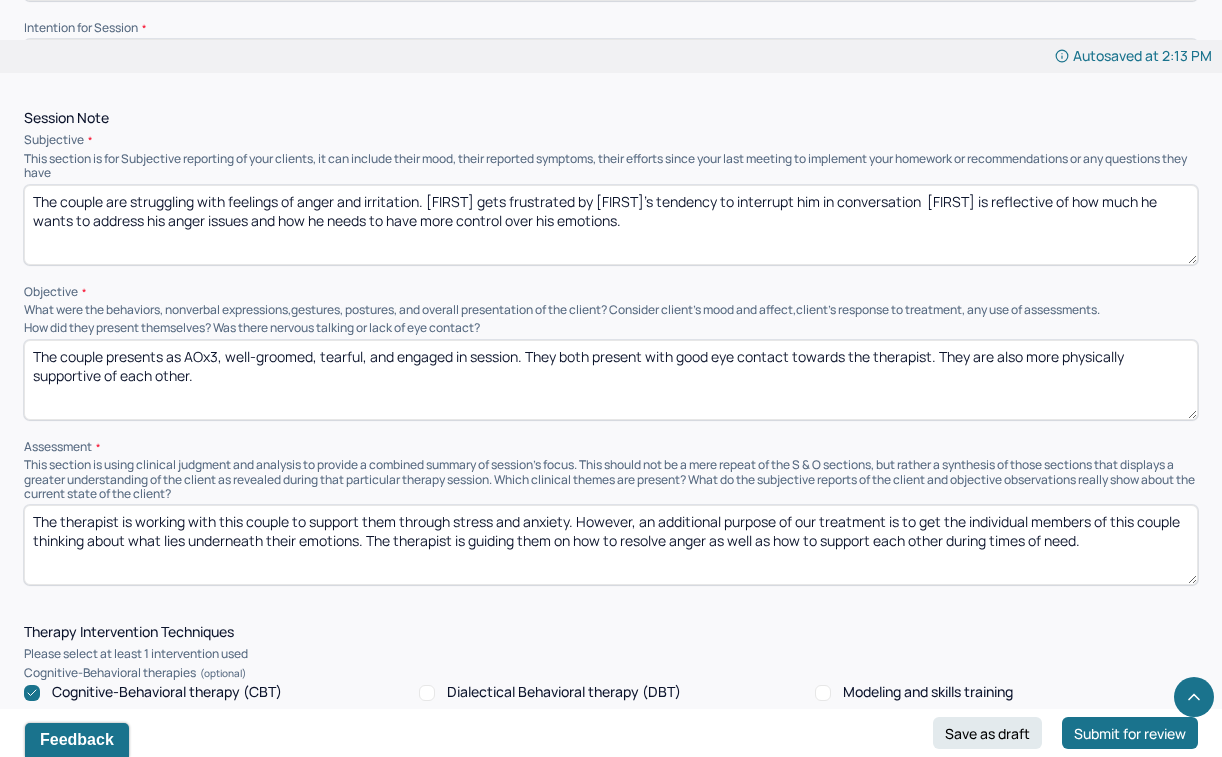drag, startPoint x: 423, startPoint y: 182, endPoint x: 302, endPoint y: 182, distance: 121 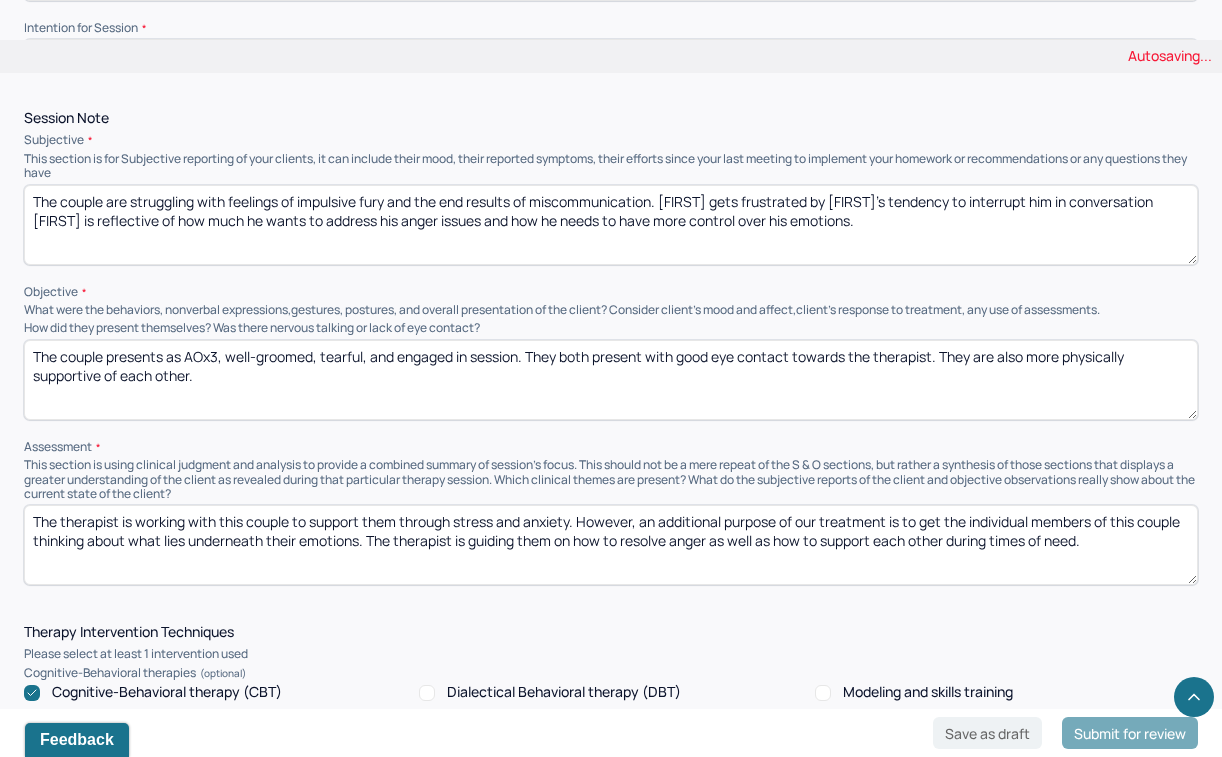 type on "The couple are struggling with feelings of impulsive fury and the end results of miscommunication. [FIRST] gets frustrated by [FIRST]'s tendency to interrupt him in conversation  [FIRST] is reflective of how much he wants to address his anger issues and how he needs to have more control over his emotions." 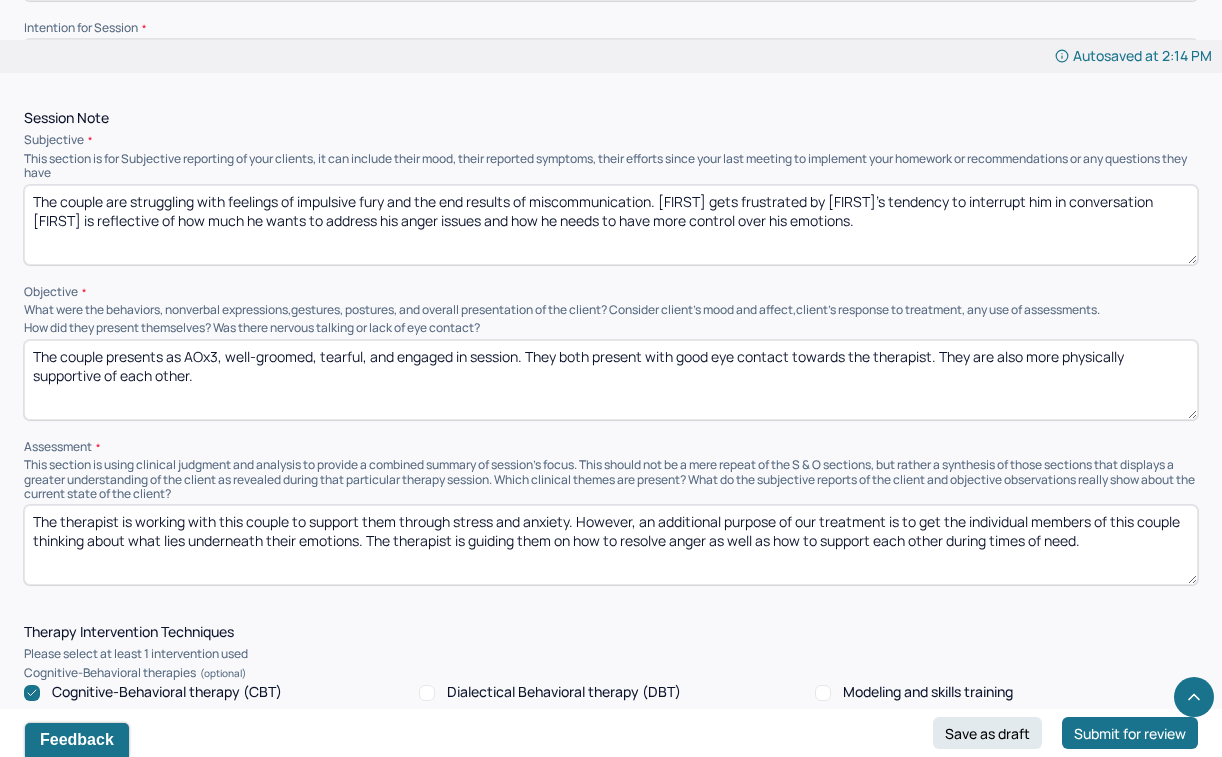 click on "The couple presents as AOx3, well-groomed, tearful, and engaged in session. They both present with good eye contact towards the therapist. They are also more physically supportive of each other." at bounding box center (611, 380) 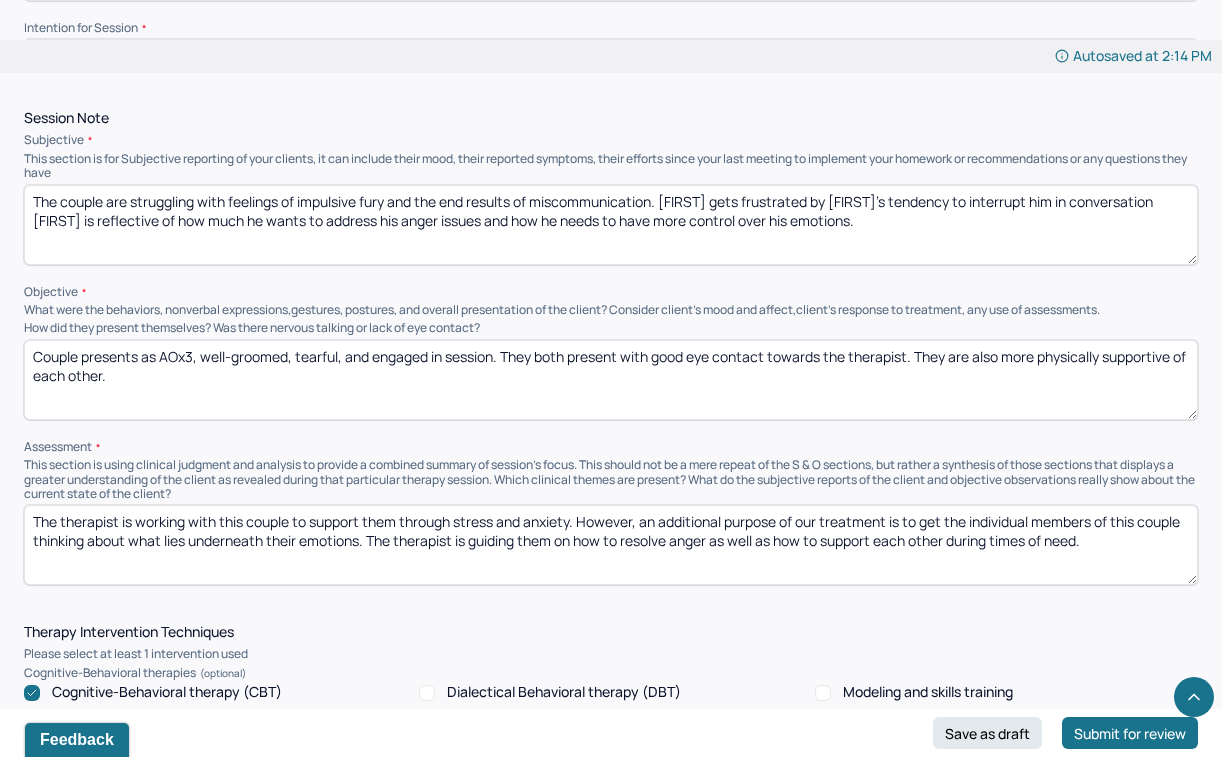 type on "Couple presents as AOx3, well-groomed, tearful, and engaged in session. They both present with good eye contact towards the therapist. They are also more physically supportive of each other." 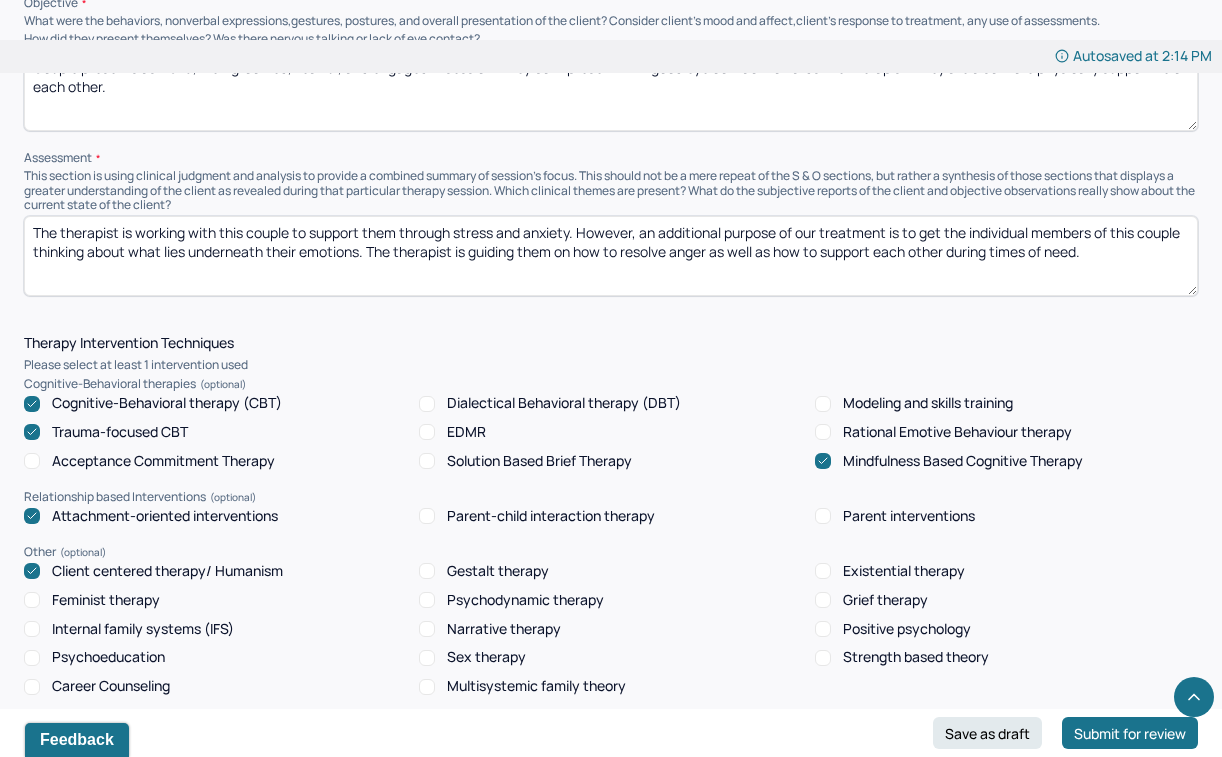 scroll, scrollTop: 1463, scrollLeft: 0, axis: vertical 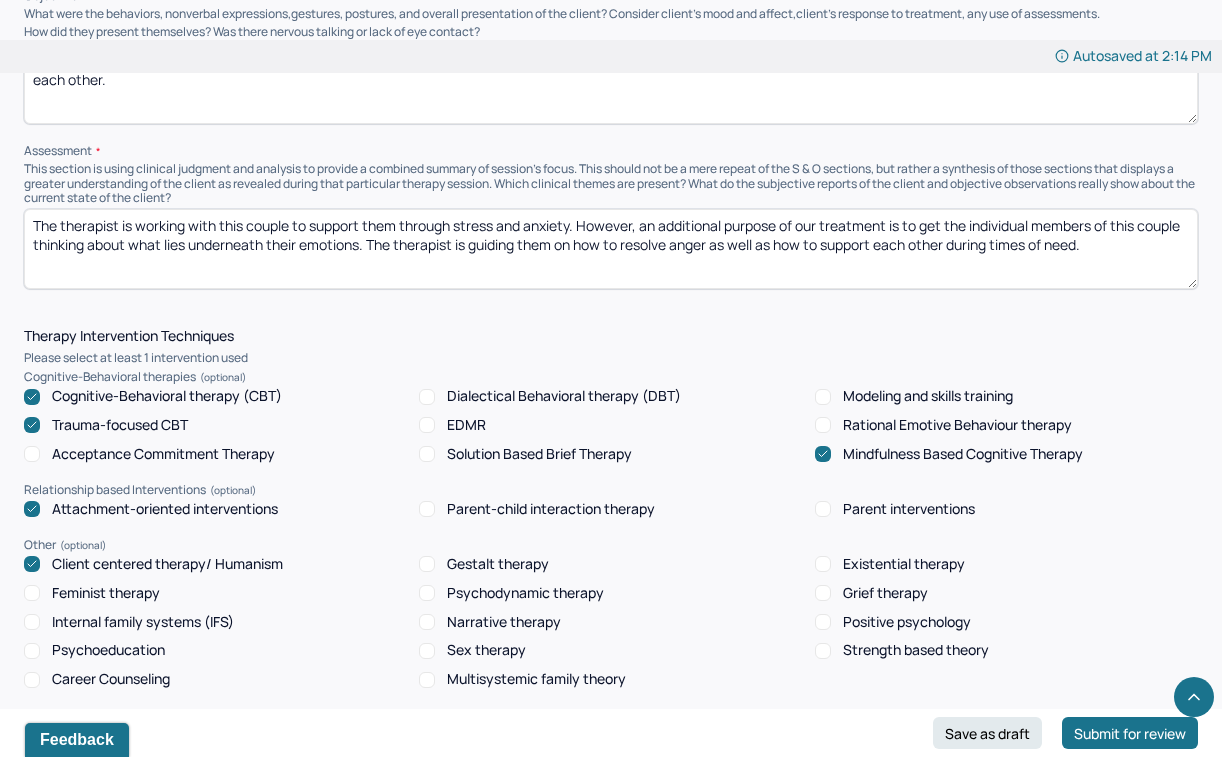 drag, startPoint x: 401, startPoint y: 206, endPoint x: 367, endPoint y: 202, distance: 34.234486 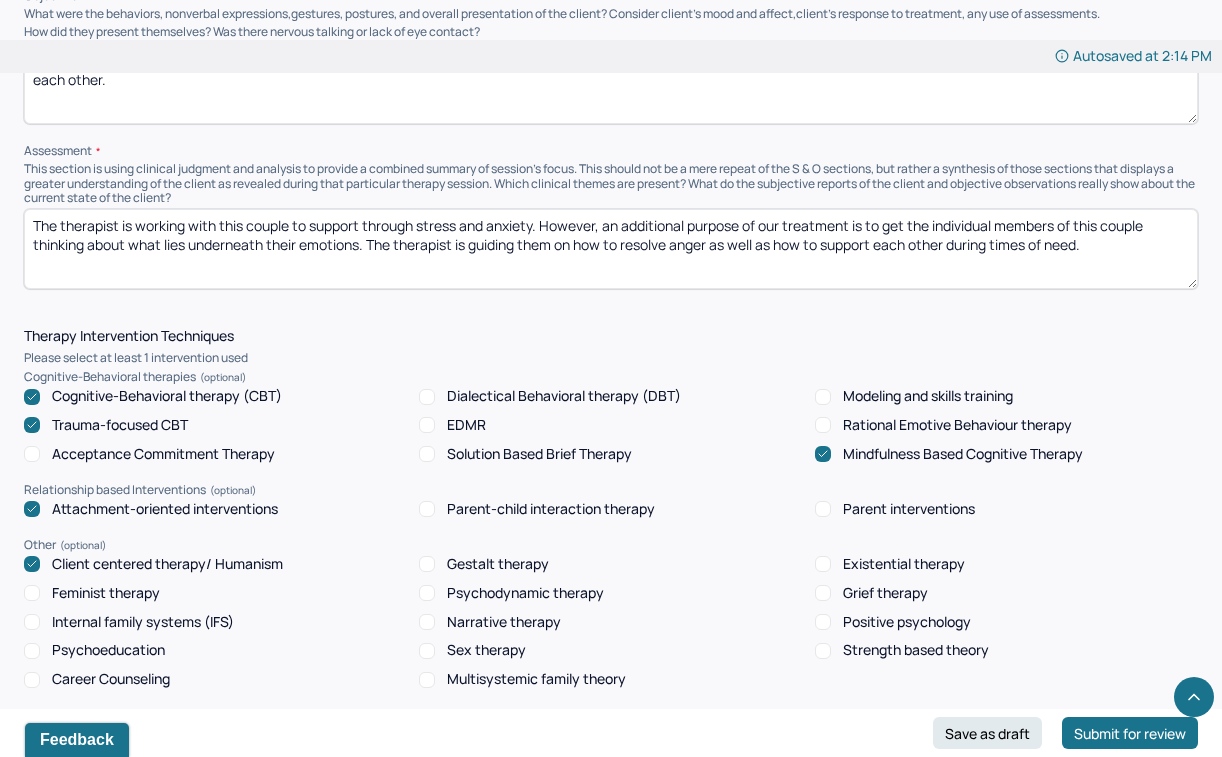click on "The therapist is working with this couple to support through stress and anxiety. However, an additional purpose of our treatment is to get the individual members of this couple thinking about what lies underneath their emotions. The therapist is guiding them on how to resolve anger as well as how to support each other during times of need." at bounding box center (611, 249) 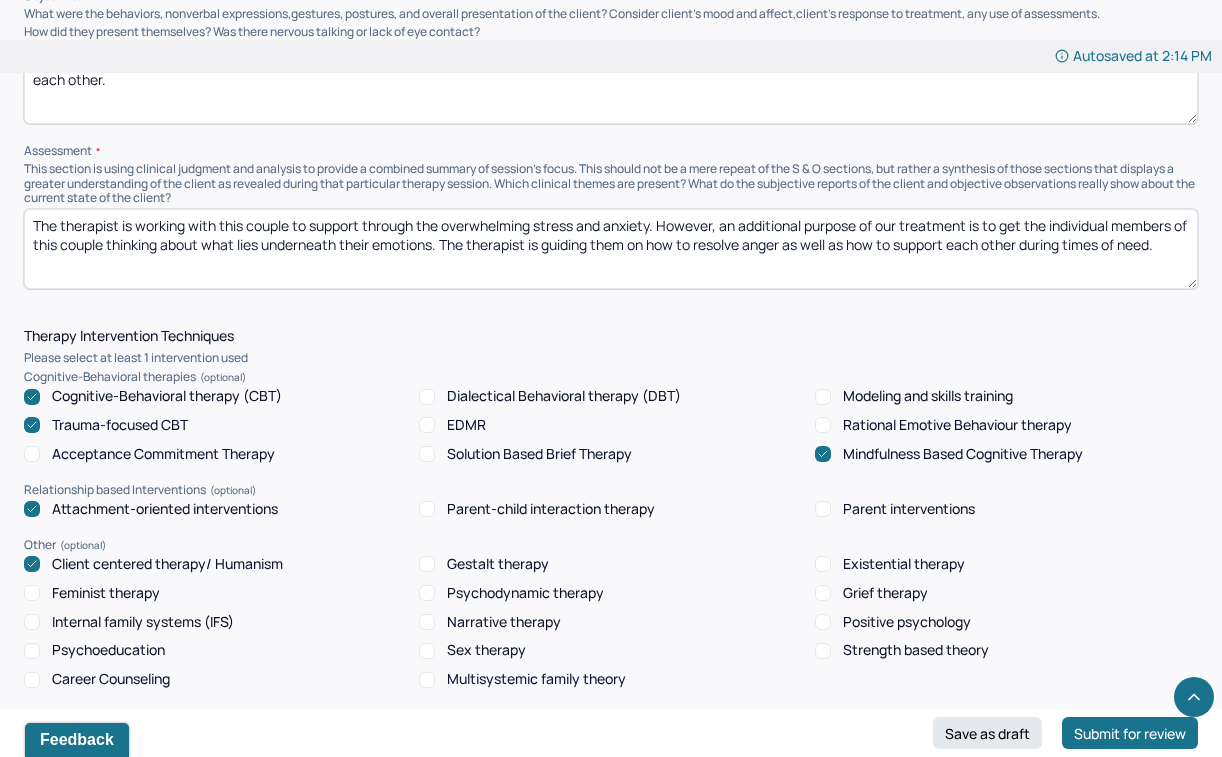 type on "The therapist is working with this couple to support through the overwhelming stress and anxiety. However, an additional purpose of our treatment is to get the individual members of this couple thinking about what lies underneath their emotions. The therapist is guiding them on how to resolve anger as well as how to support each other during times of need." 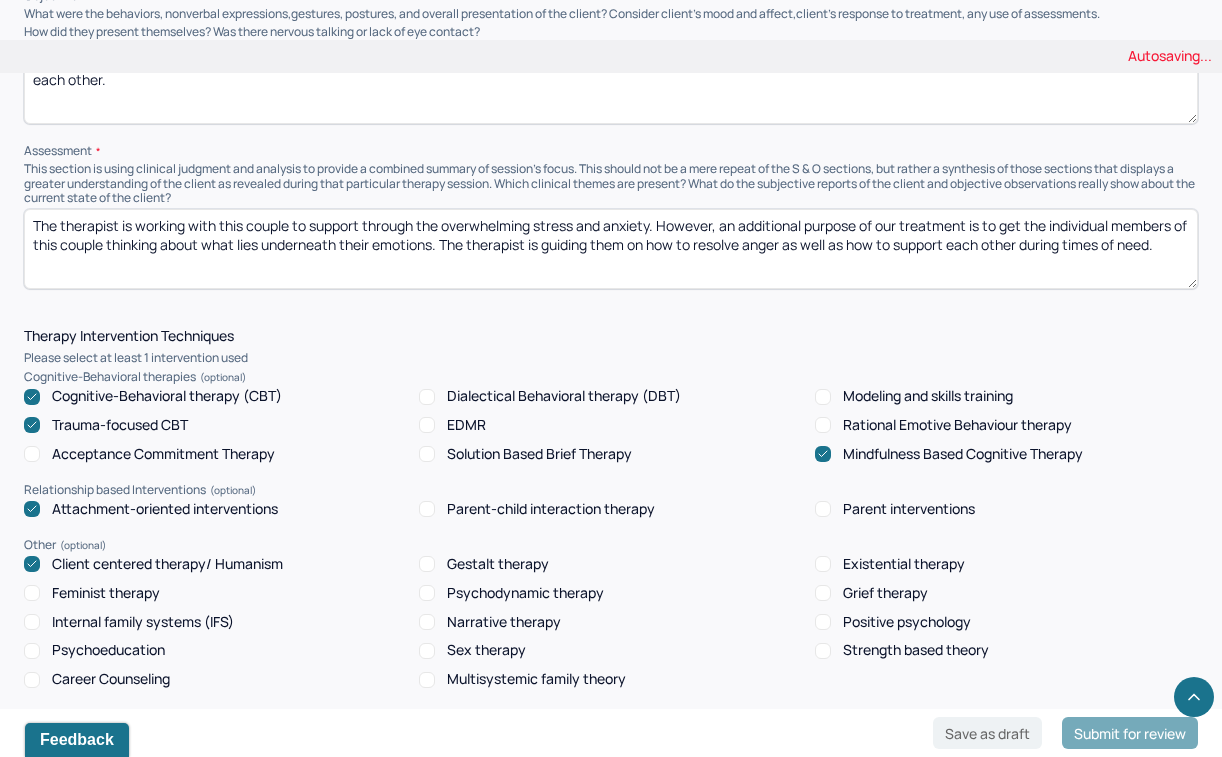 click on "Instructions The fields marked with an asterisk ( * ) are required before you can submit your notes. Before you can submit your session notes, they must be signed. You have the option to save your notes as a draft before making a submission. Is client present Appointment location * Teletherapy Client Teletherapy Location here Home Office Other Provider Teletherapy Location Home Office Other Consent was received for the teletherapy session The teletherapy session was conducted via video Primary diagnosis * F43.10 POSTTRAUMATIC STRESS DISORDER Secondary diagnosis (optional) F41.1 GENERALIZED ANXIETY DISORDER Tertiary diagnosis (optional) Tertiary diagnosis Emotional / Behavioural symptoms demonstrated * The clients are feeling anxiety, learned helplessness and post-traumatic stress.   Causing * Maladaptive Functioning Intention for Session * Attempts to alleviate the emotional disturbances Session Note Subjective Objective How did they present themselves? Was there nervous talking or lack of eye contact? EDMR *" at bounding box center [611, 482] 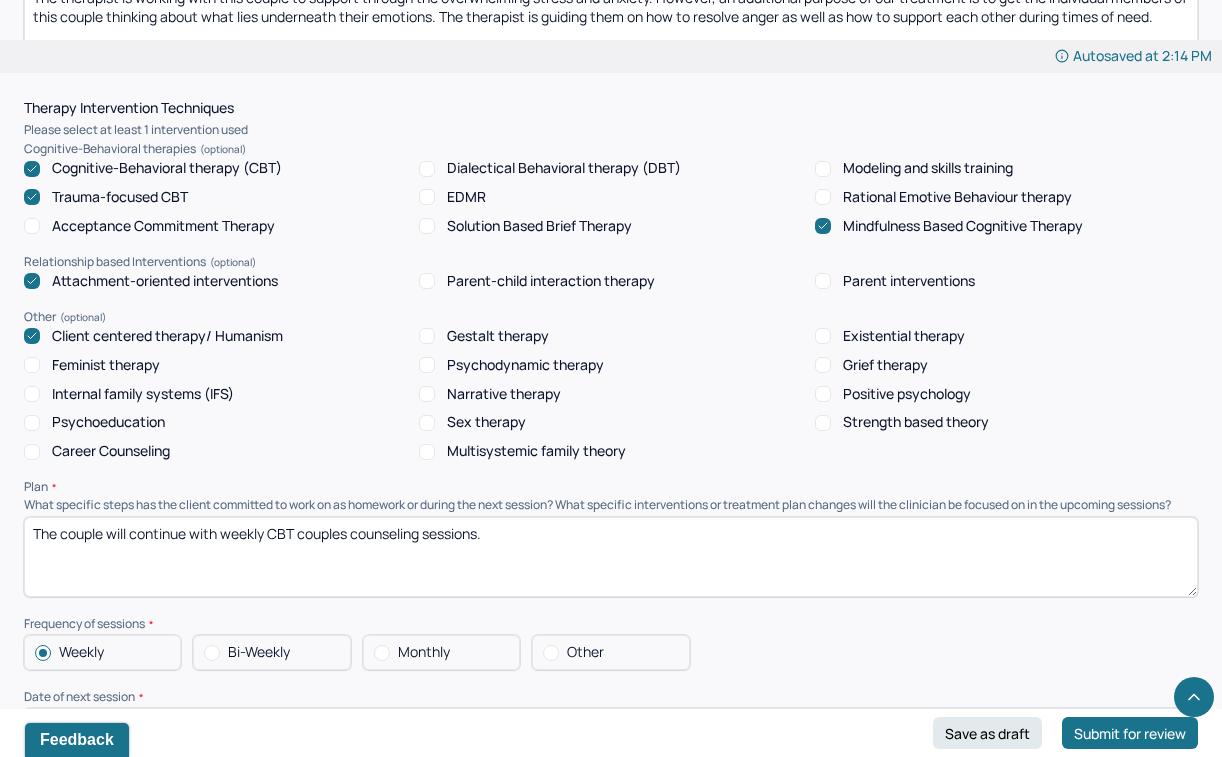 scroll, scrollTop: 1688, scrollLeft: 0, axis: vertical 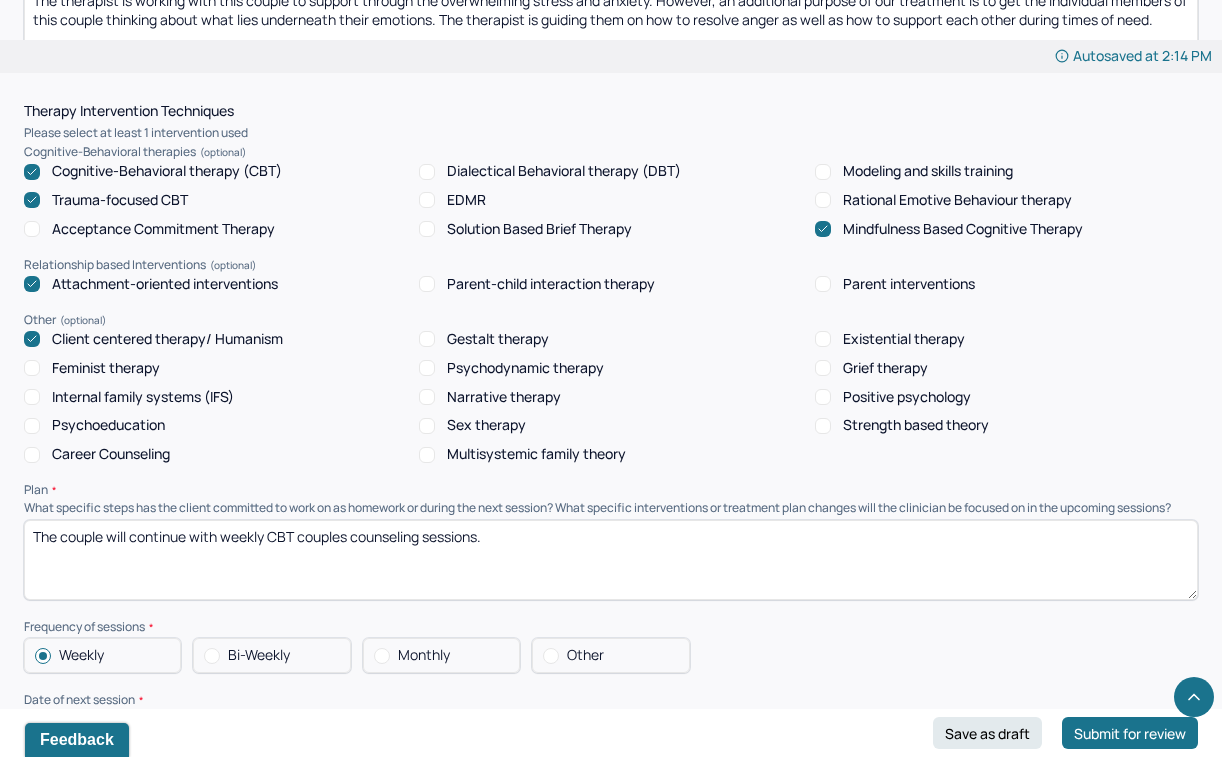 click on "The couple will continue with weekly CBT couples counseling sessions." at bounding box center [611, 560] 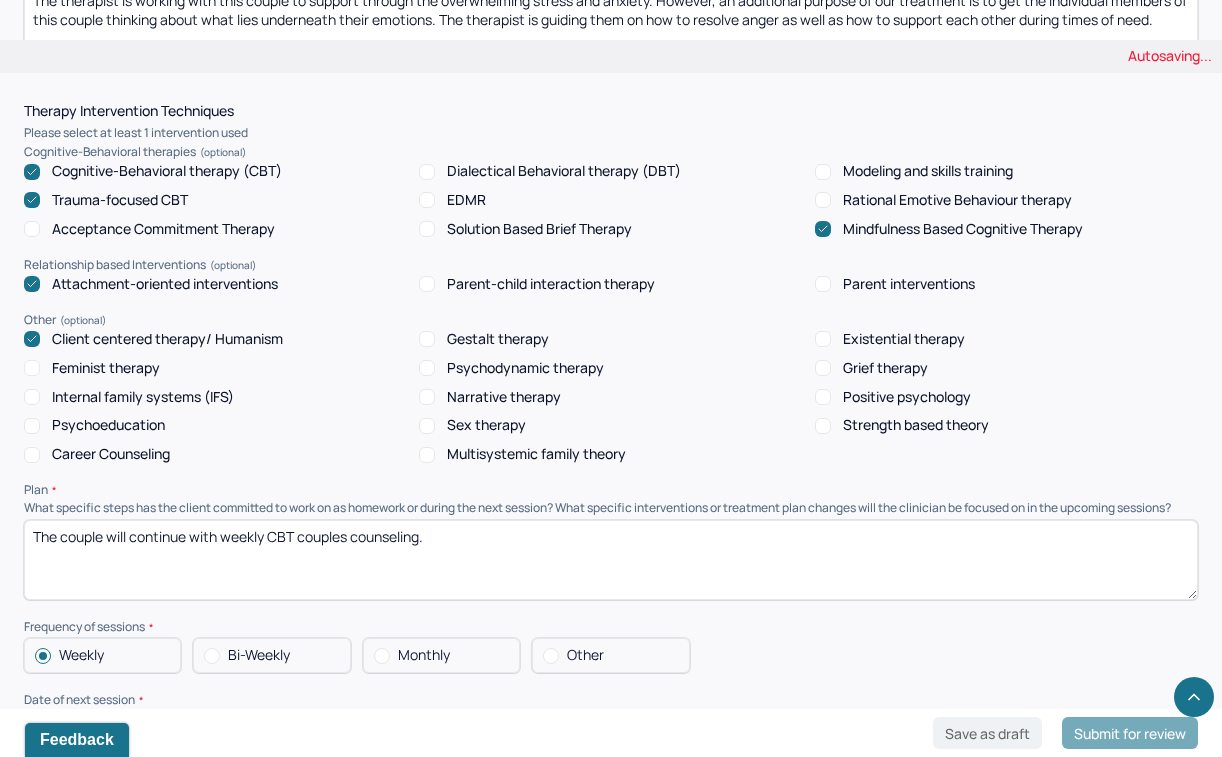type on "The couple will continue with weekly CBT couples counseling." 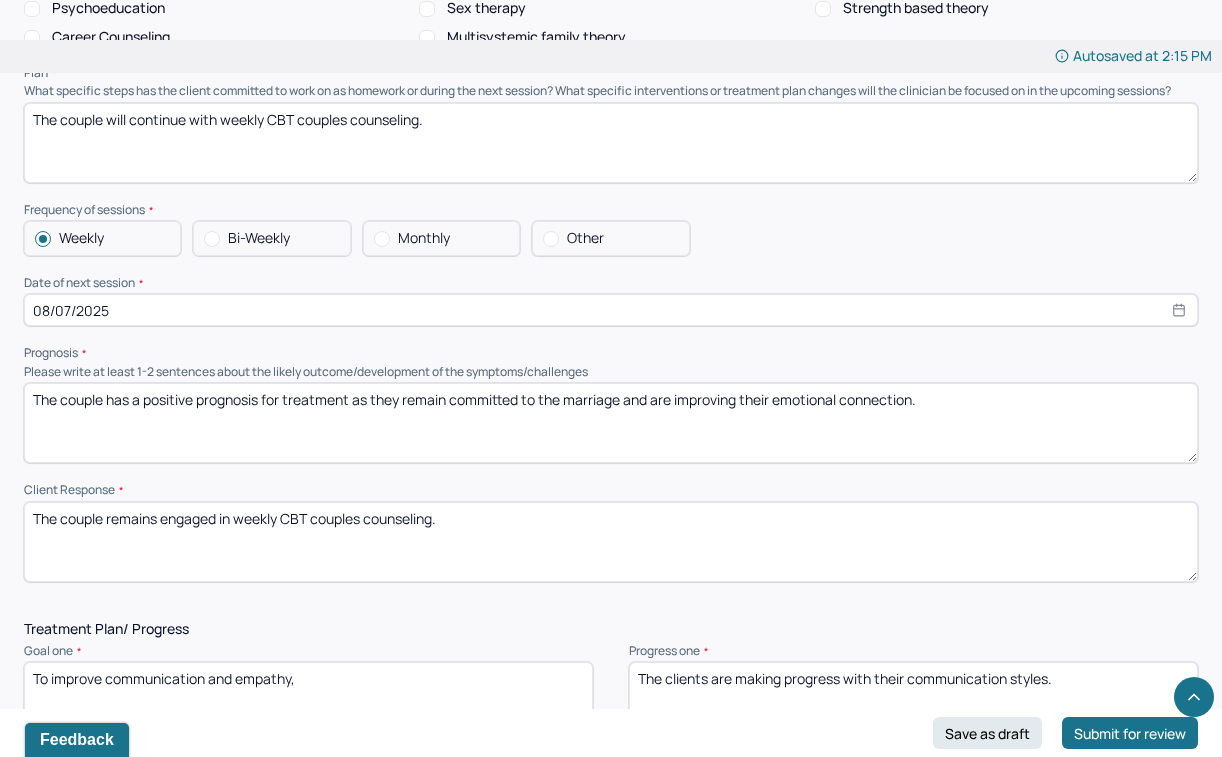 scroll, scrollTop: 2110, scrollLeft: 0, axis: vertical 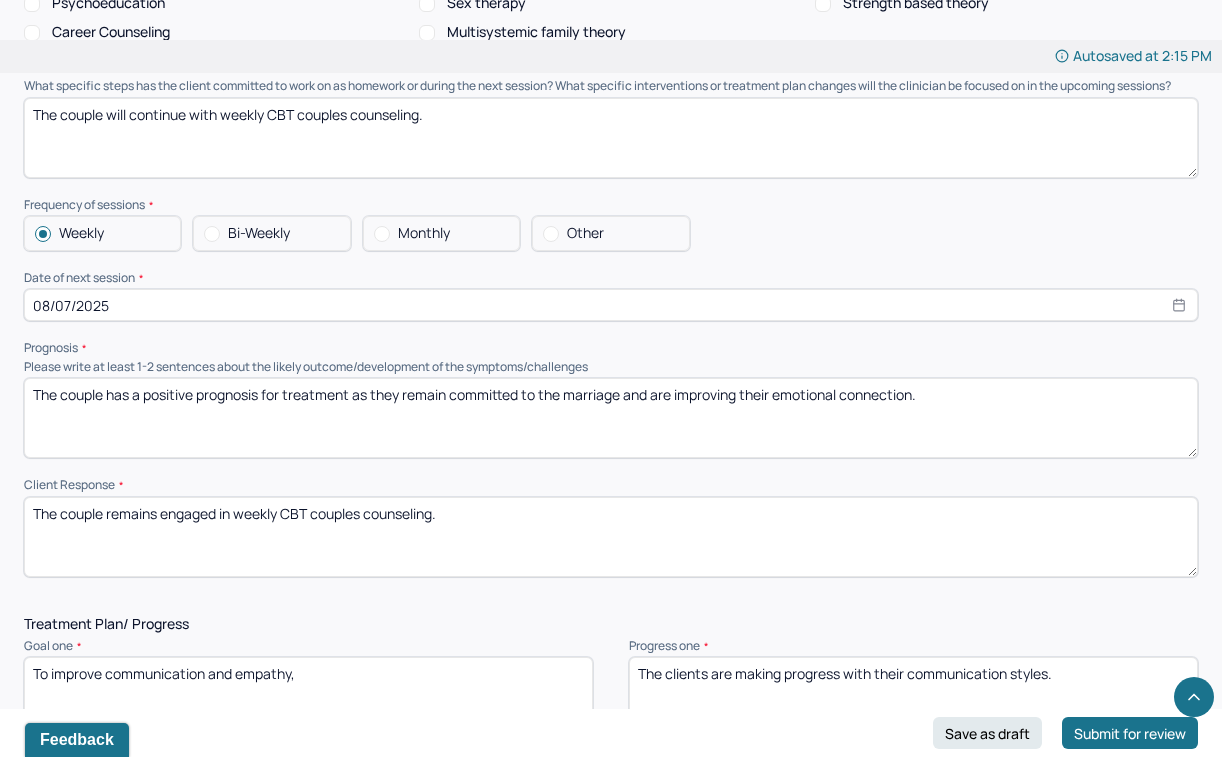 select on "7" 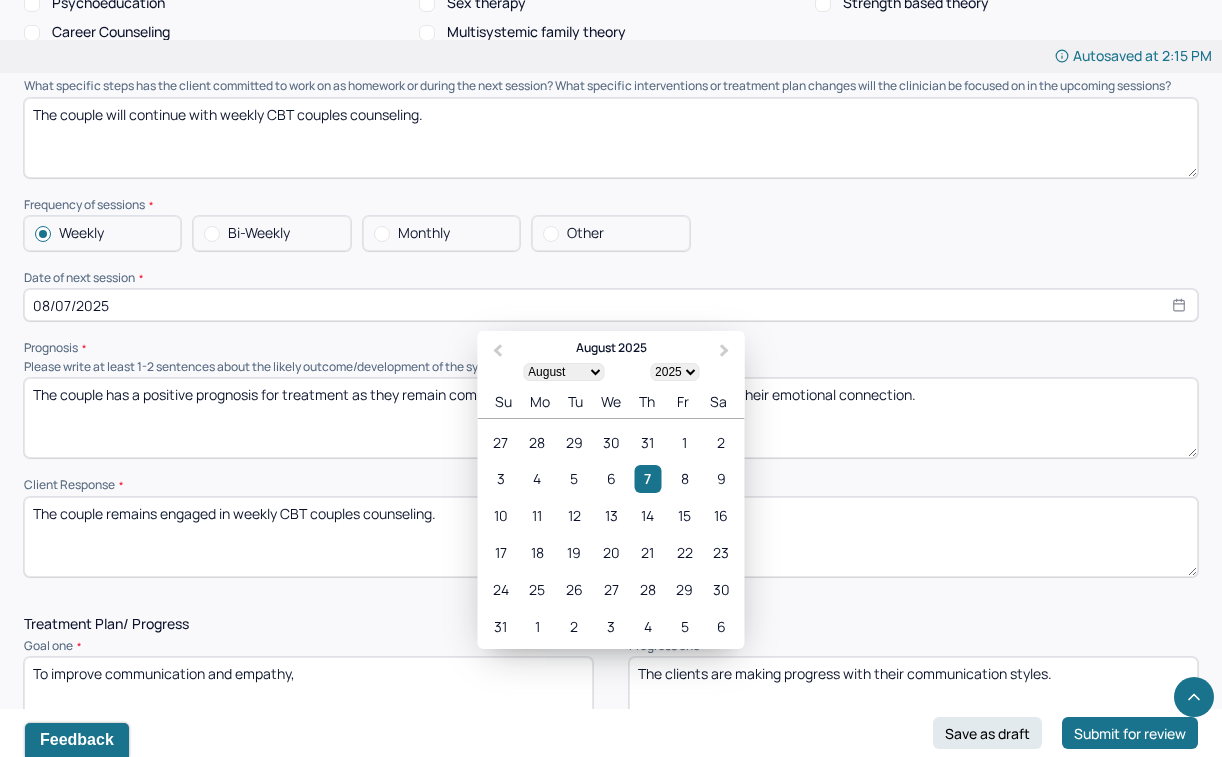 click on "08/07/2025" at bounding box center [611, 305] 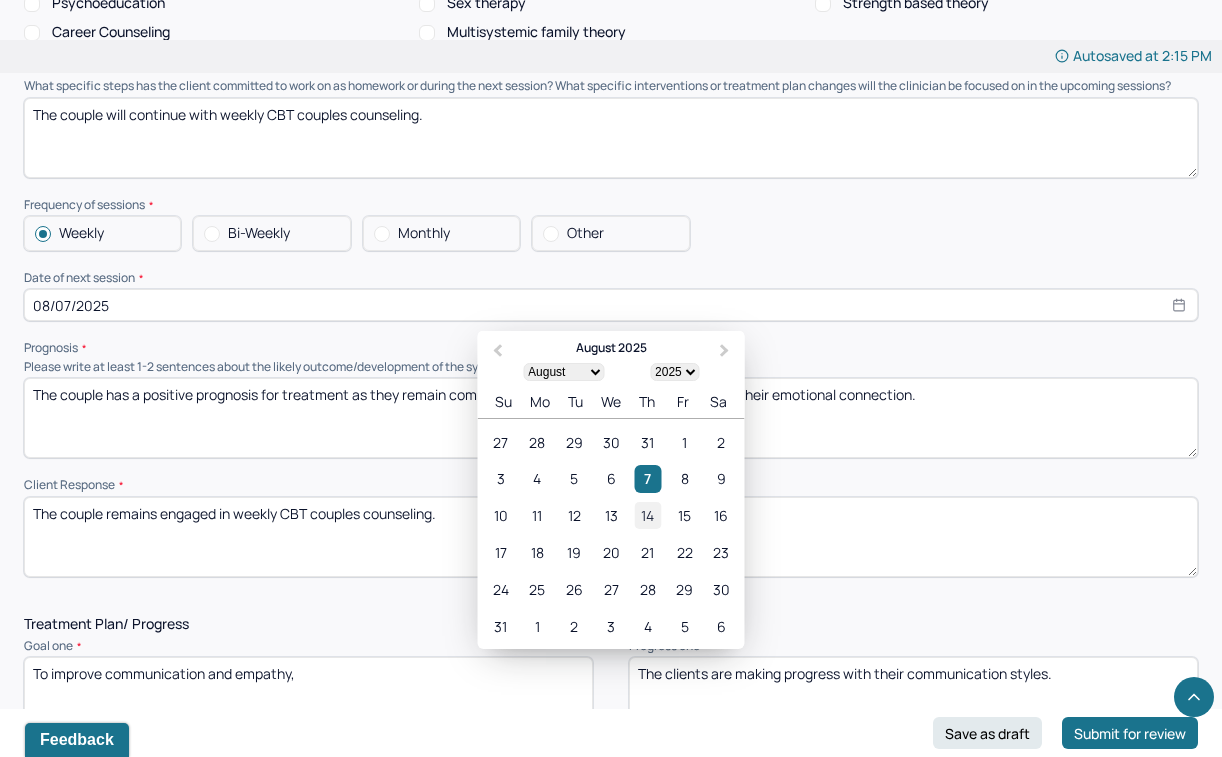 click on "14" at bounding box center [647, 516] 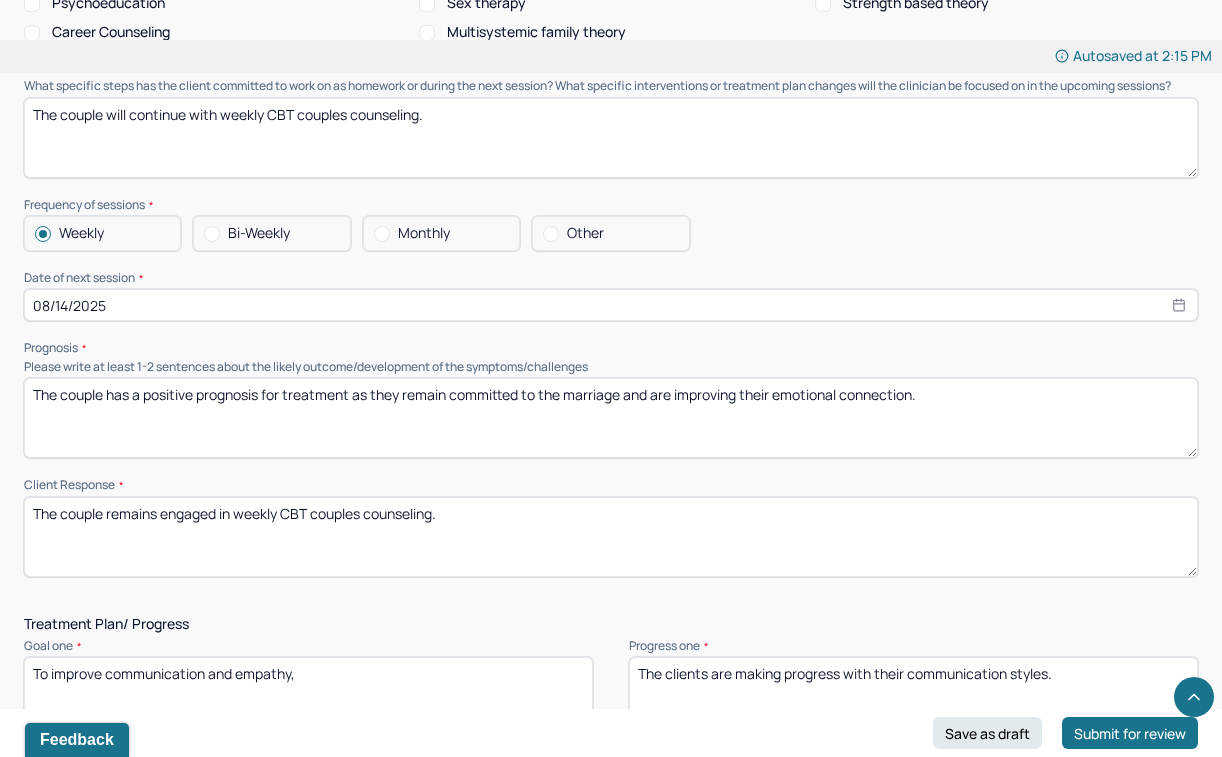 drag, startPoint x: 914, startPoint y: 373, endPoint x: 840, endPoint y: 385, distance: 74.96666 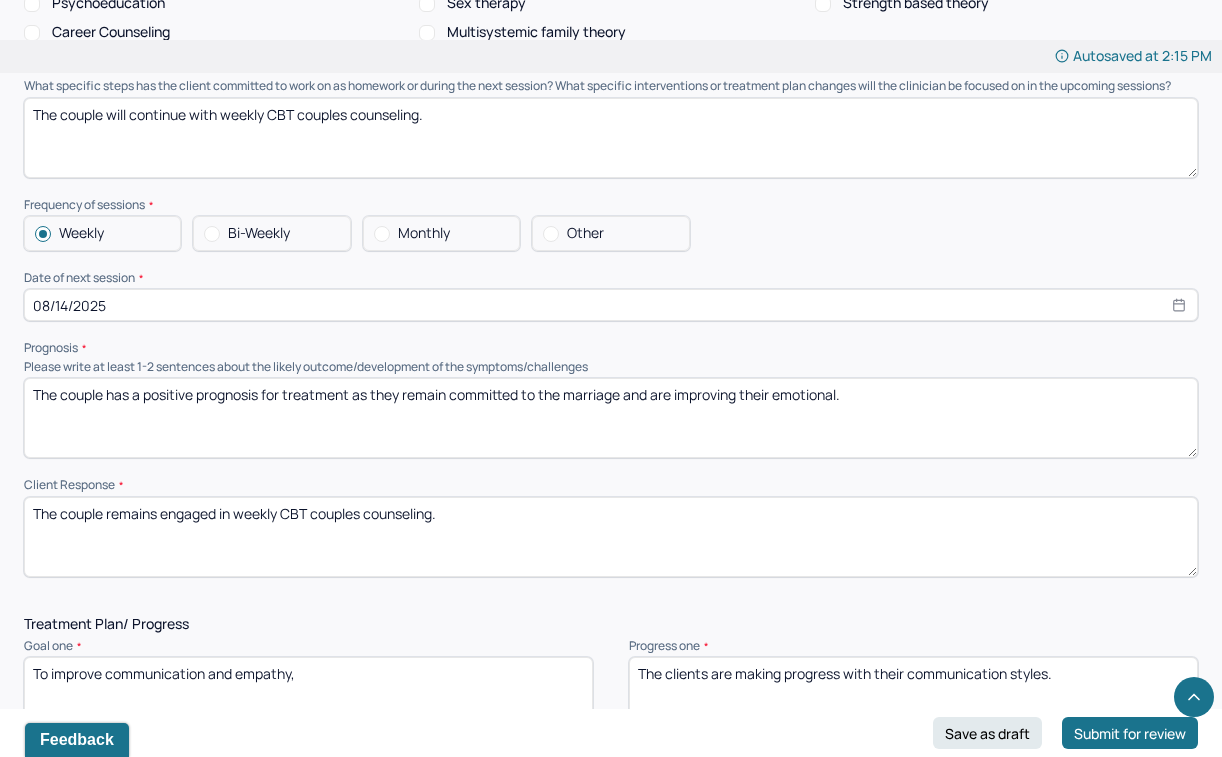 drag, startPoint x: 839, startPoint y: 372, endPoint x: 836, endPoint y: 317, distance: 55.081757 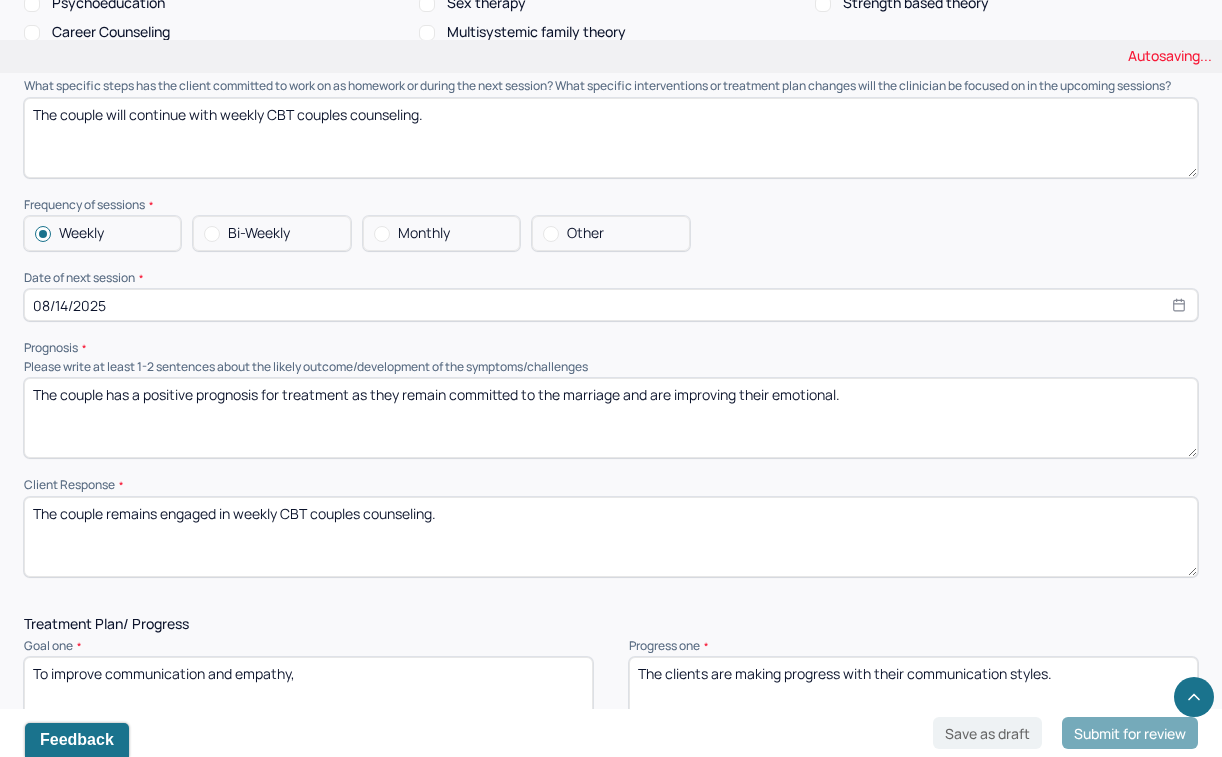 click on "The couple has a positive prognosis for treatment as they remain committed to the marriage and are improving their emotional connection." at bounding box center (611, 418) 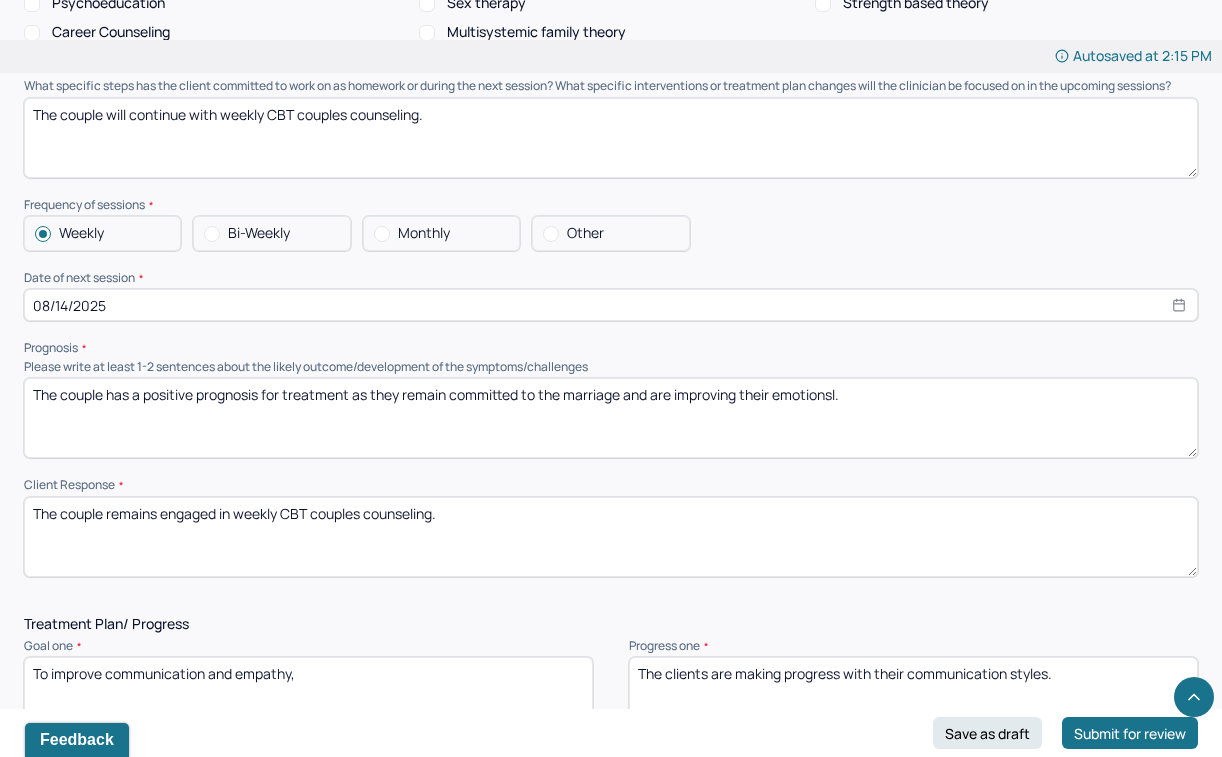click on "Prognosis" at bounding box center (611, 348) 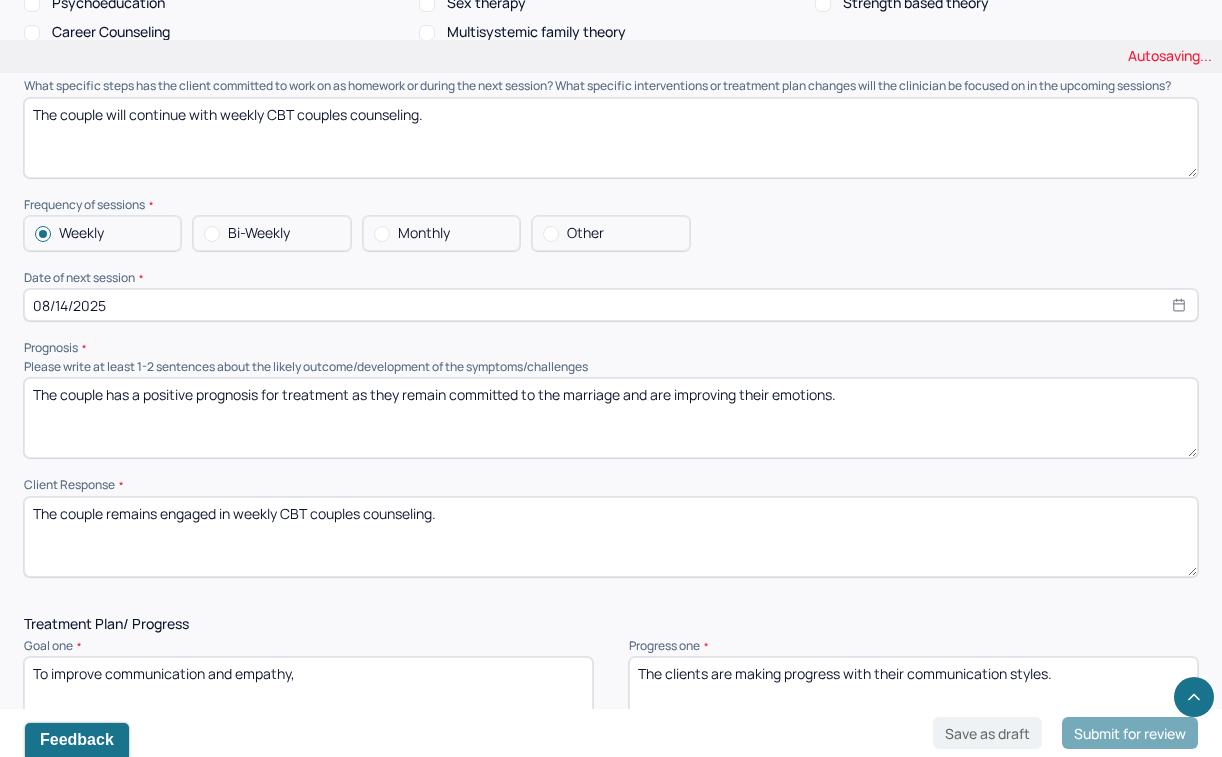 type on "The couple has a positive prognosis for treatment as they remain committed to the marriage and are improving their emotions." 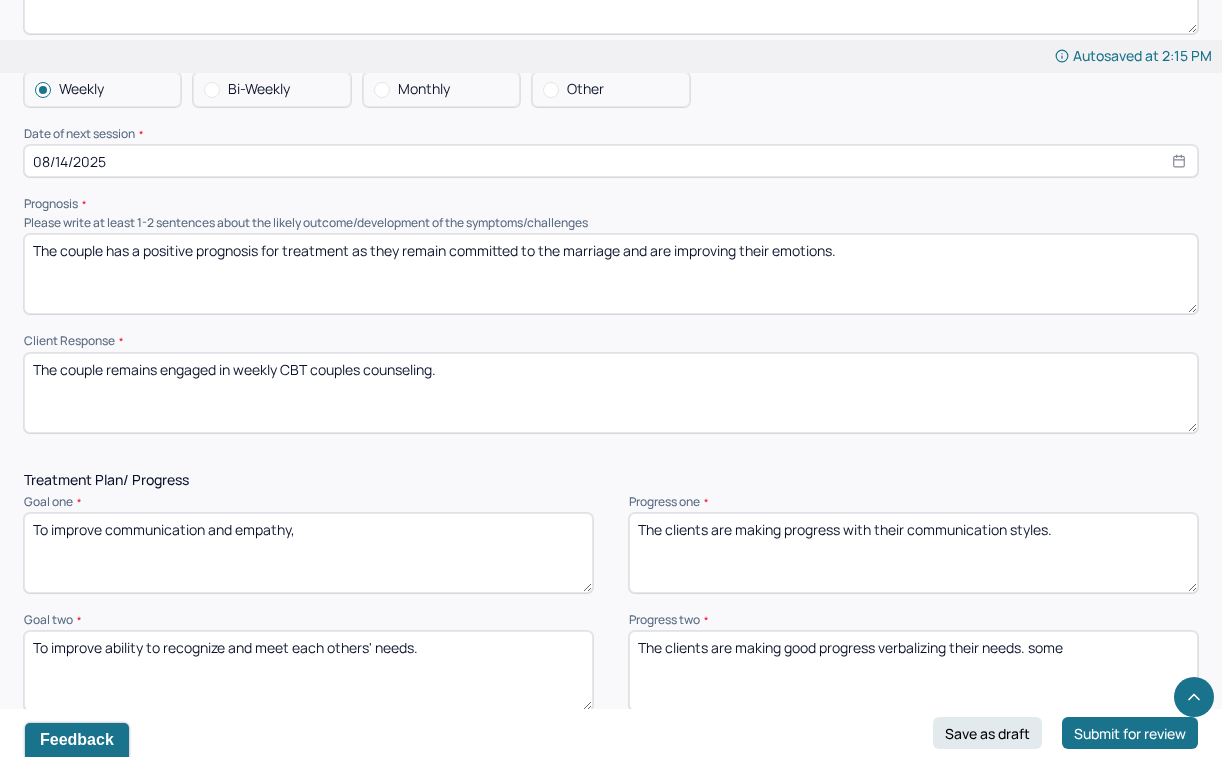 scroll, scrollTop: 2334, scrollLeft: 0, axis: vertical 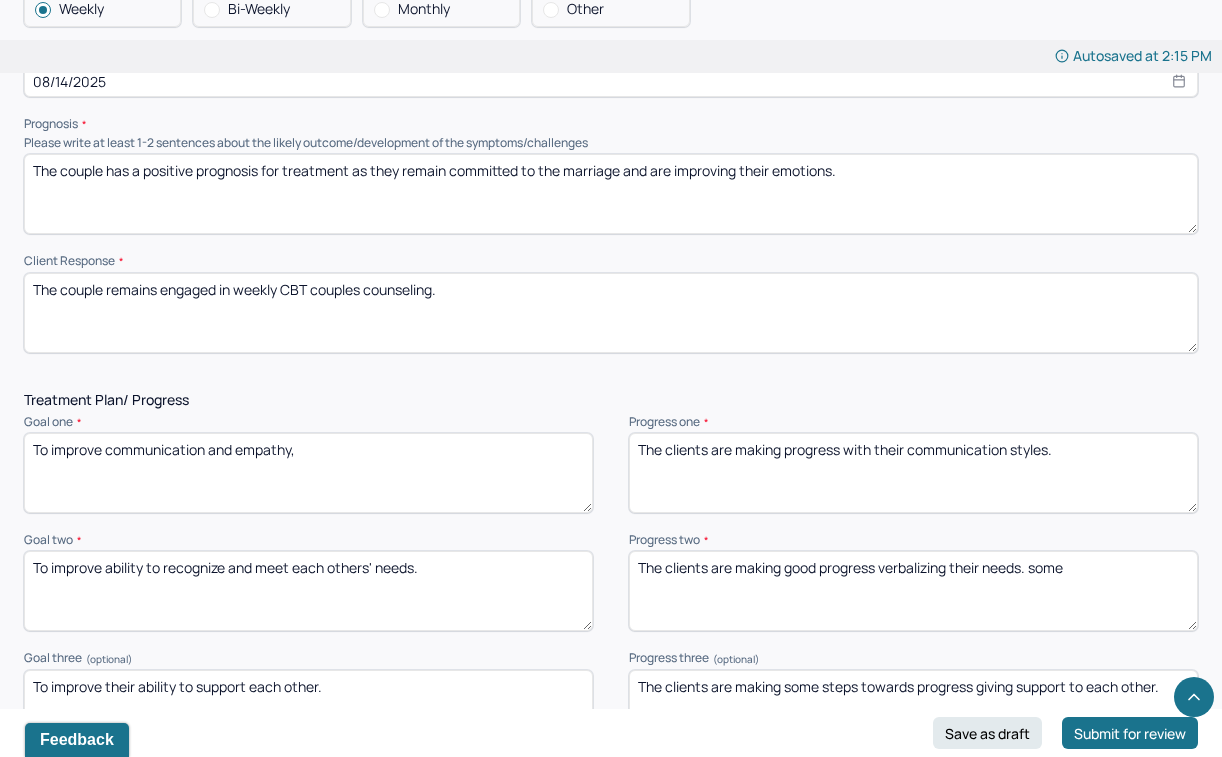 drag, startPoint x: 434, startPoint y: 267, endPoint x: 361, endPoint y: 272, distance: 73.171036 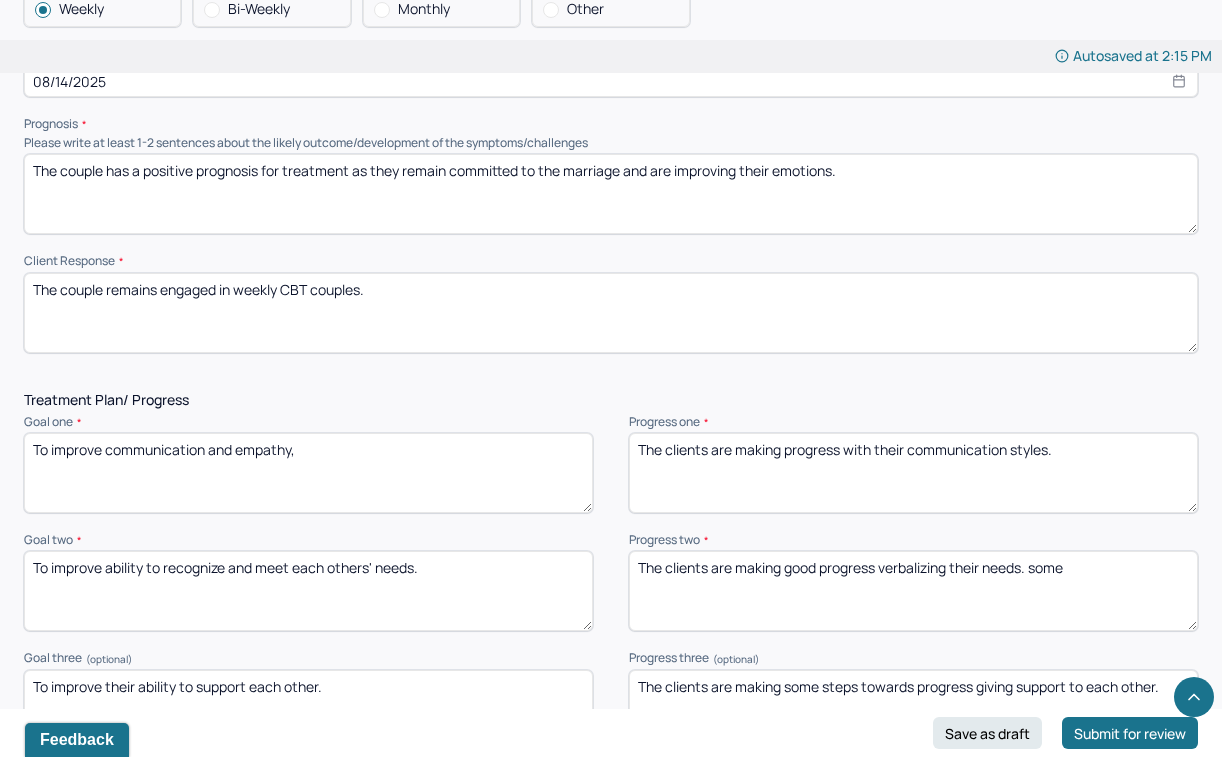 type on "The couple remains engaged in weekly CBT couples." 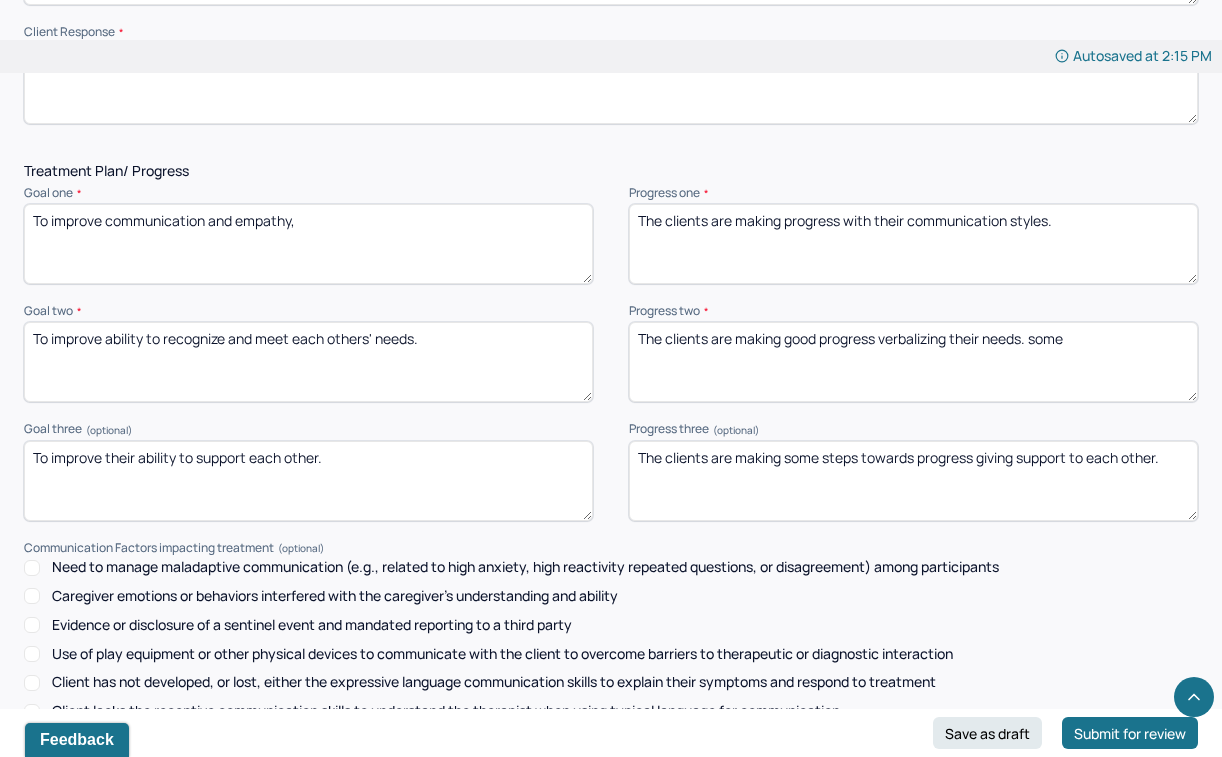 scroll, scrollTop: 2578, scrollLeft: 0, axis: vertical 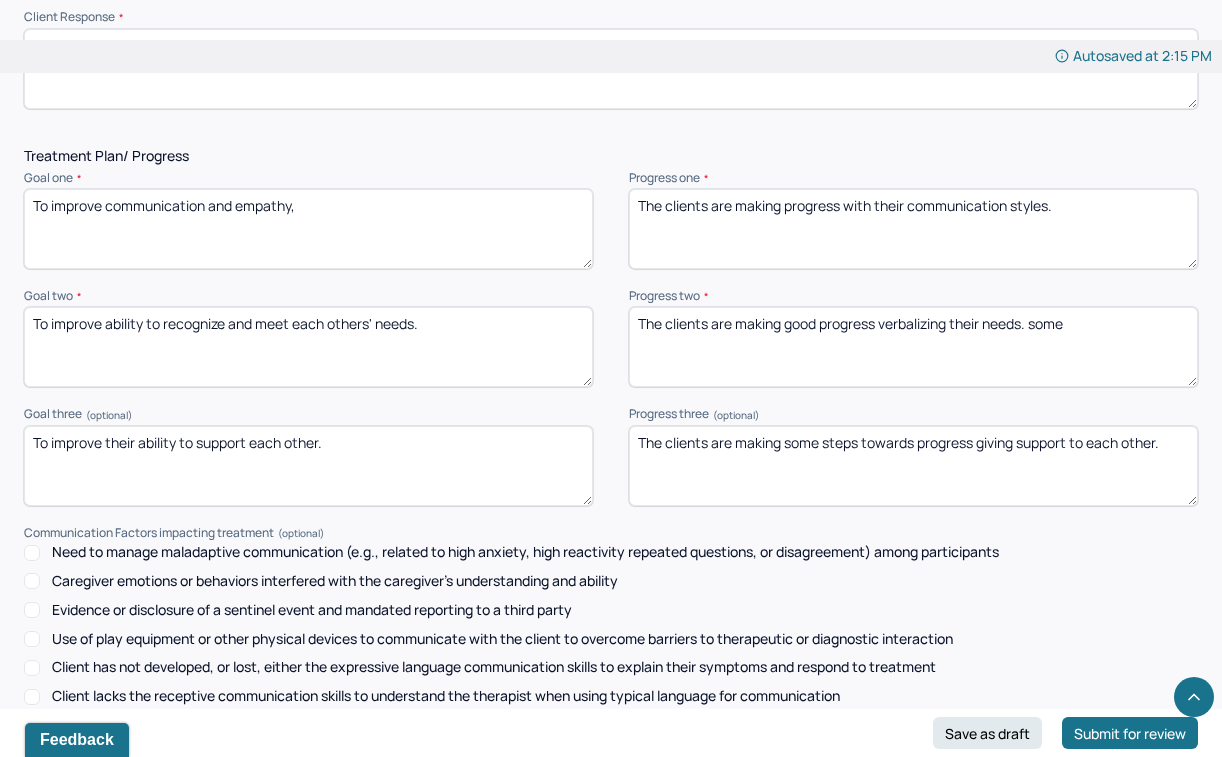 click on "The clients are making progress with their communication styles." at bounding box center (913, 229) 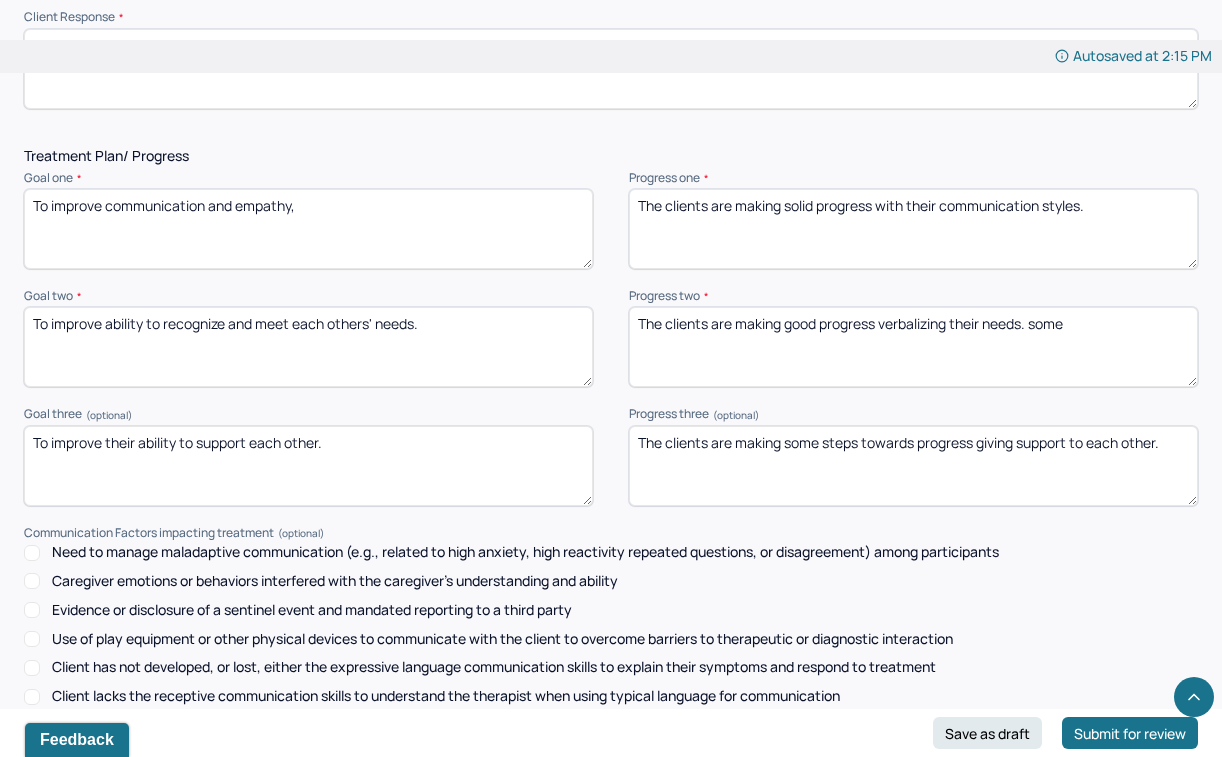 type on "The clients are making solid progress with their communication styles." 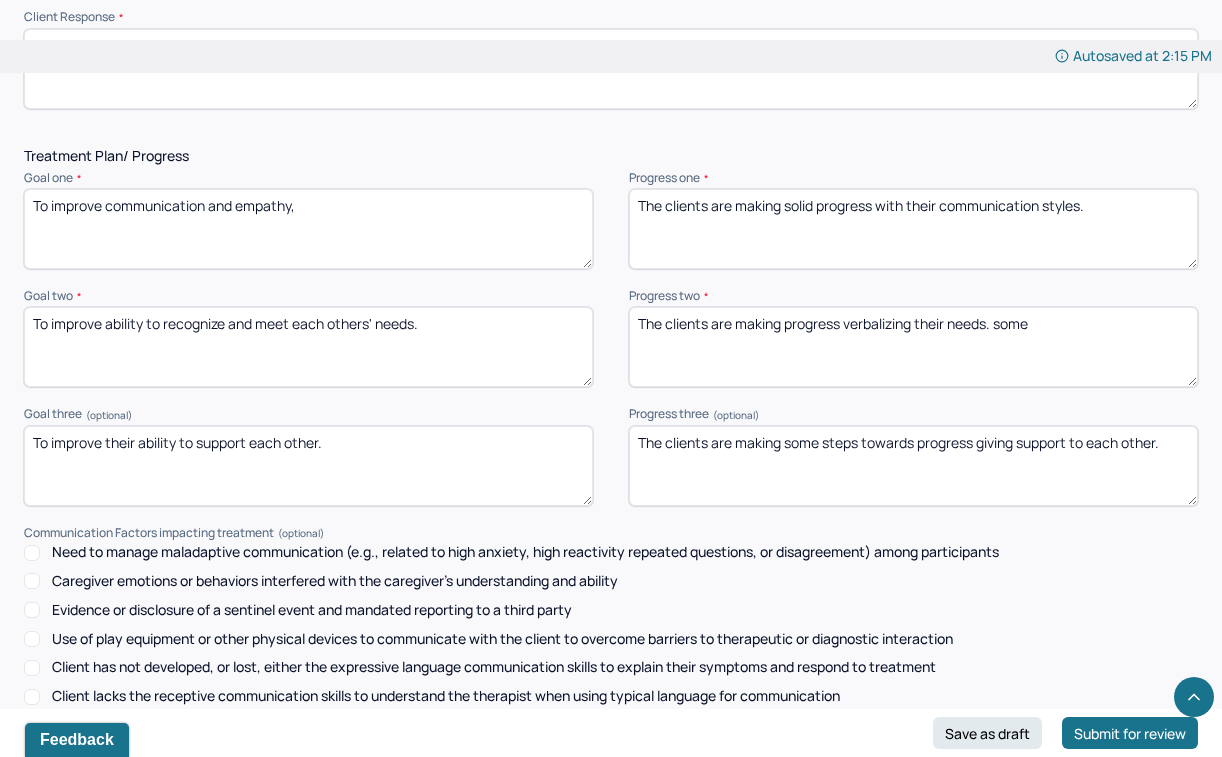 type on "The clients are making progress verbalizing their needs. some" 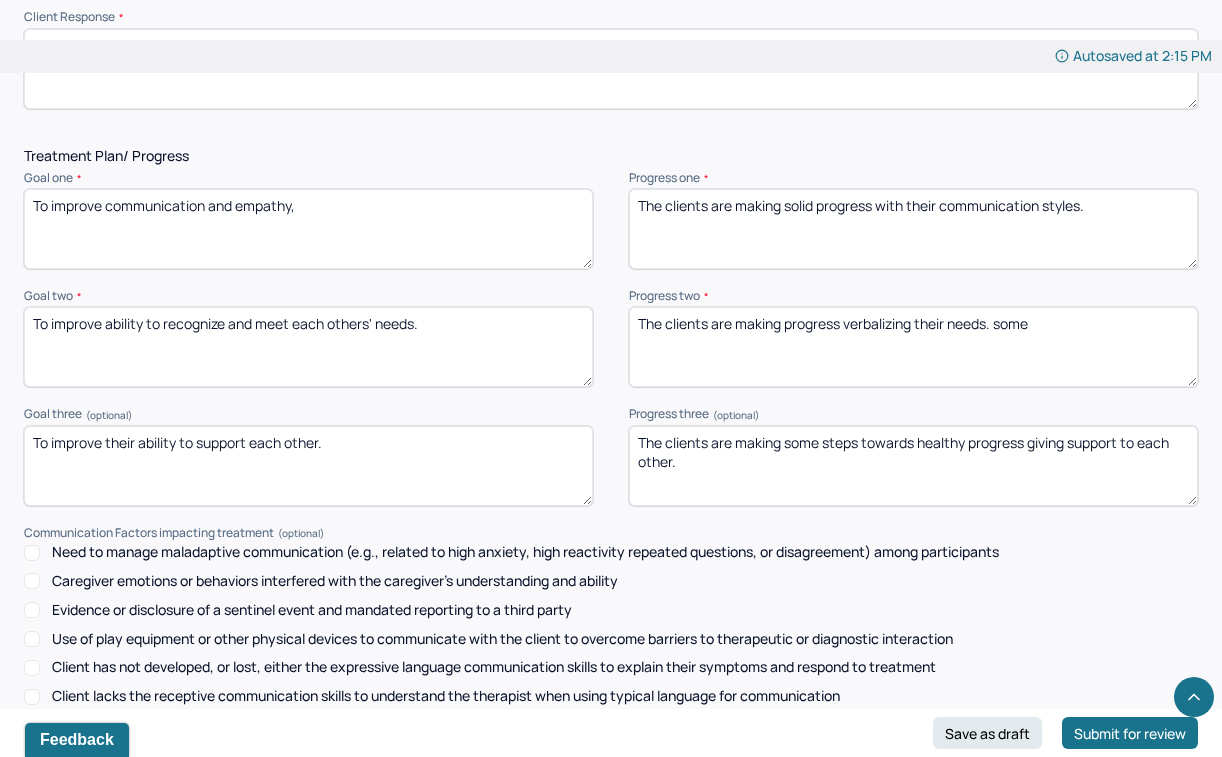 type on "The clients are making some steps towards healthy progress giving support to each other." 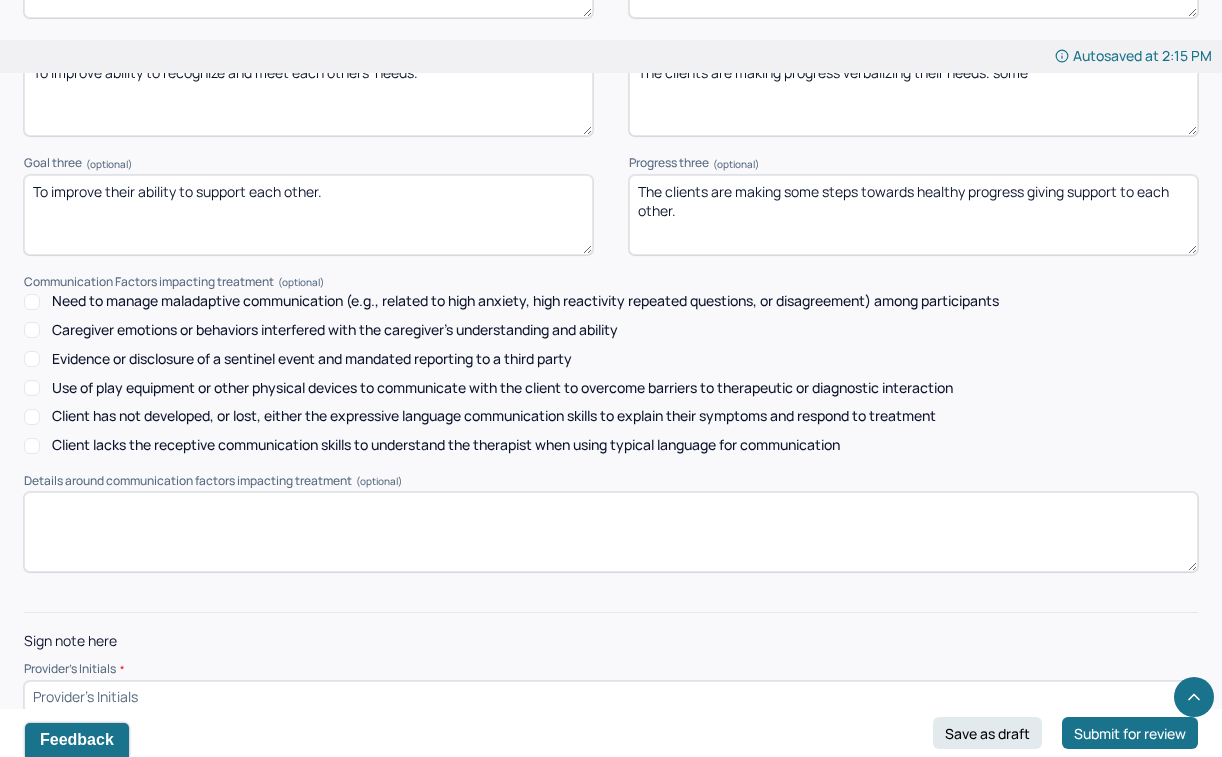 scroll, scrollTop: 2823, scrollLeft: 0, axis: vertical 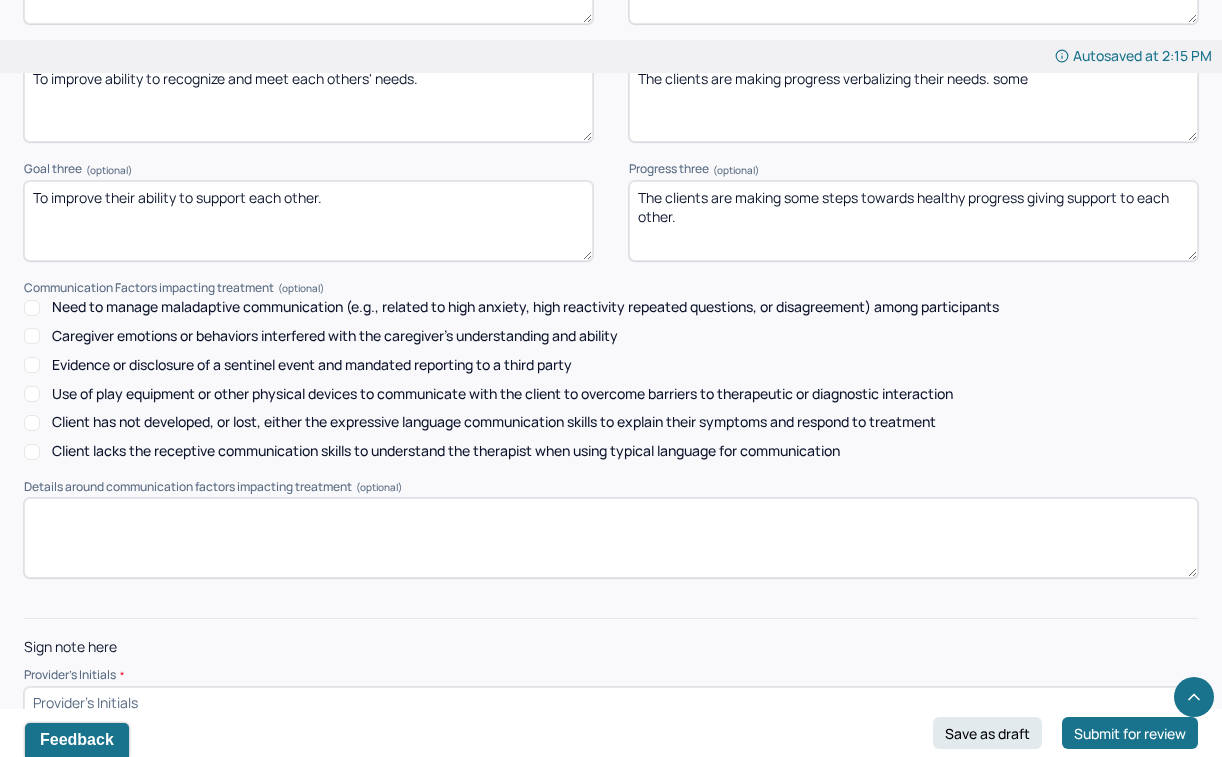 click at bounding box center (611, 703) 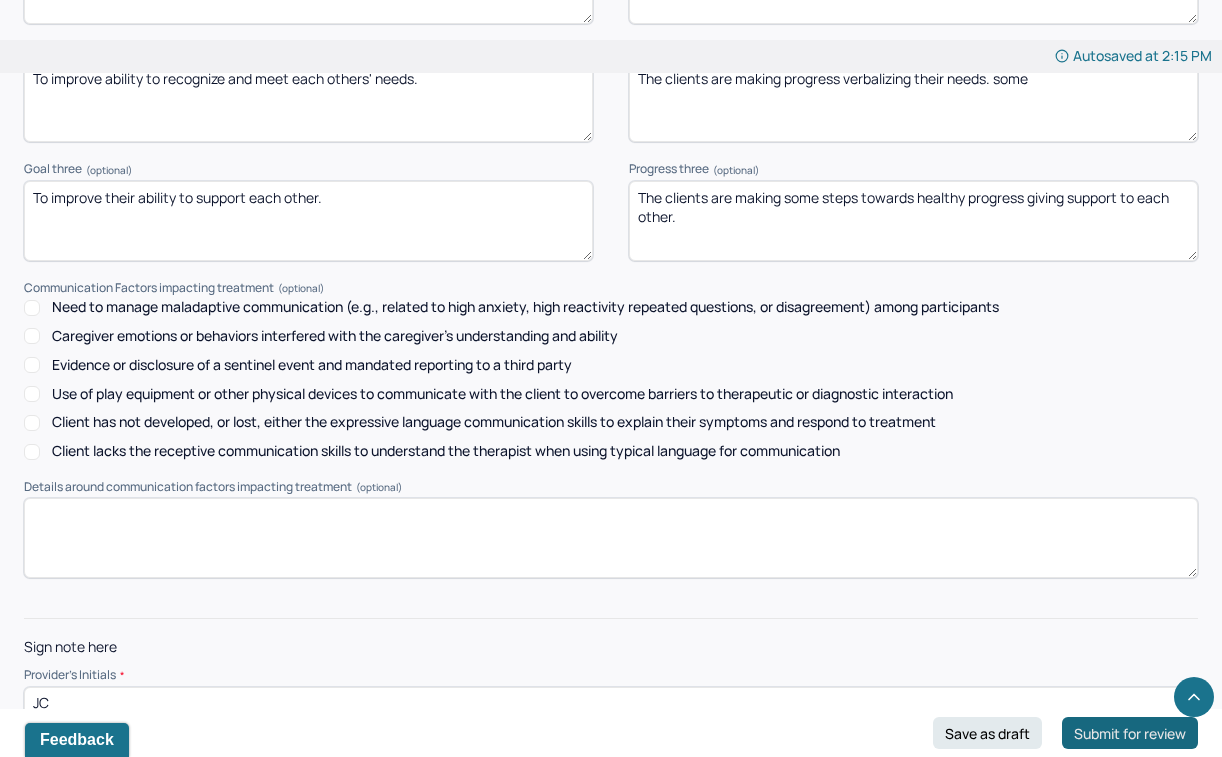 type on "JC" 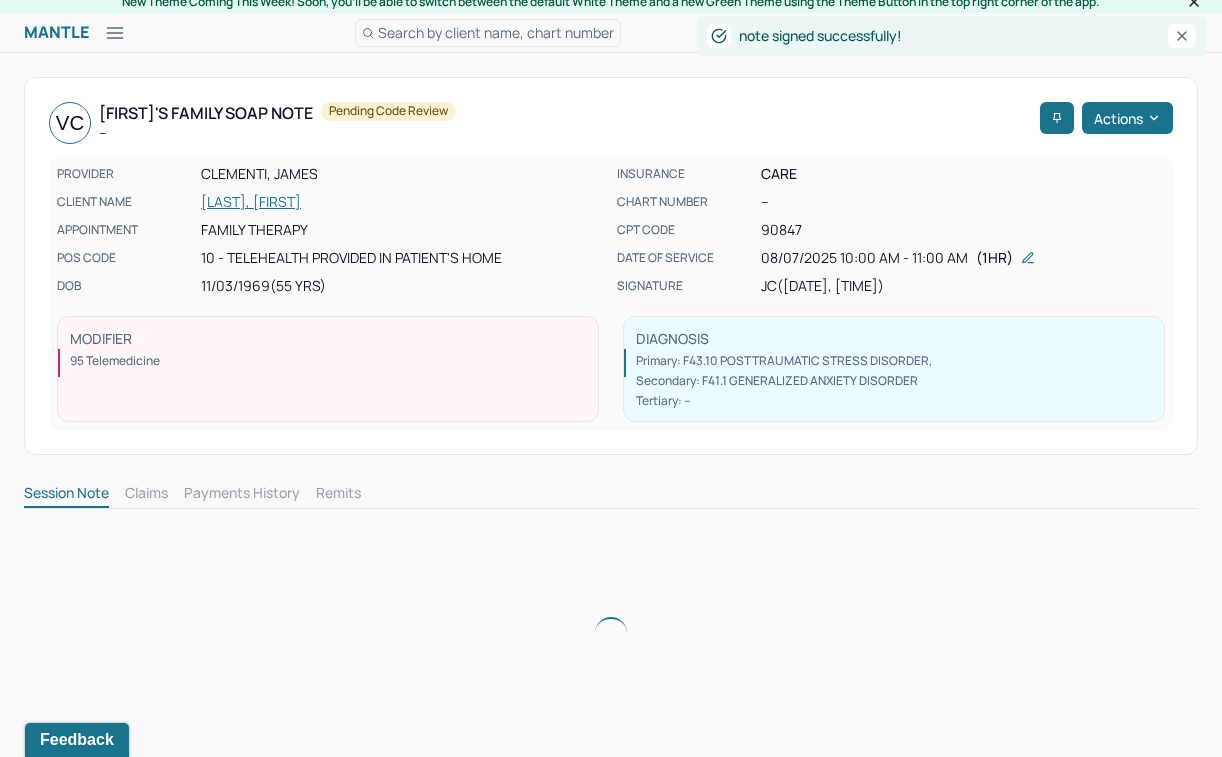scroll, scrollTop: 0, scrollLeft: 0, axis: both 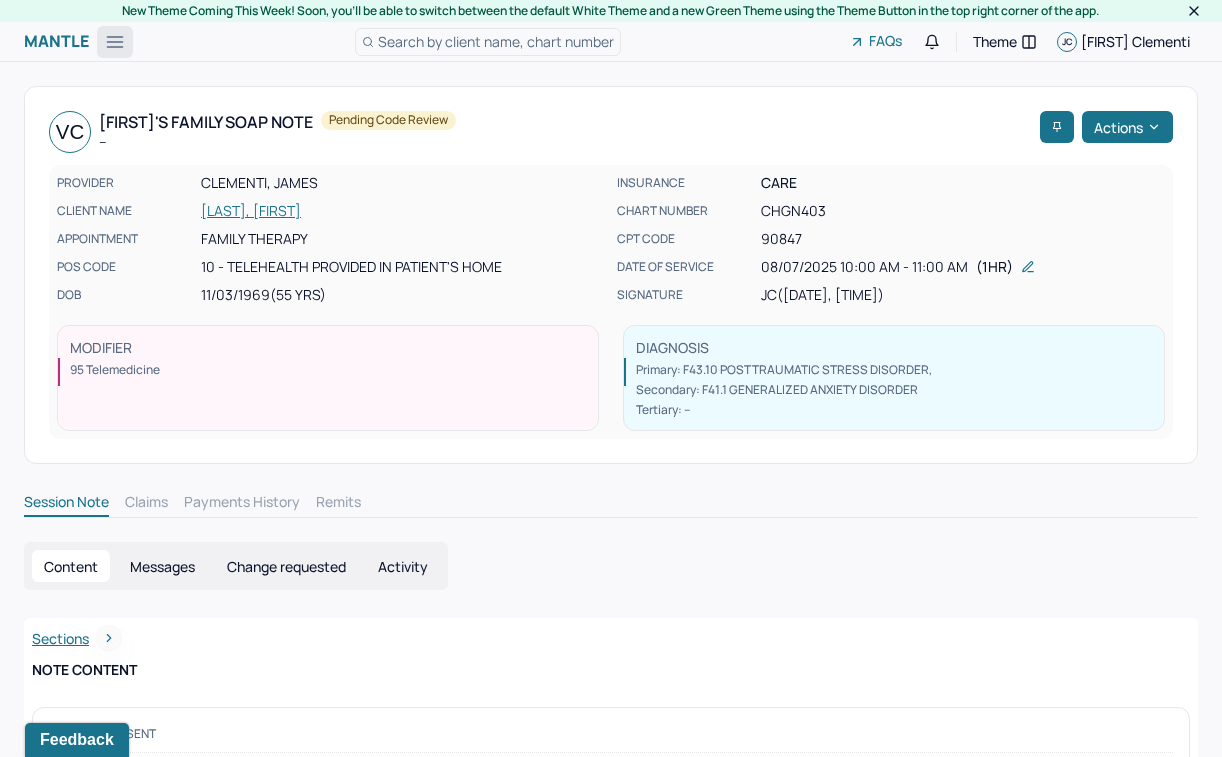 click 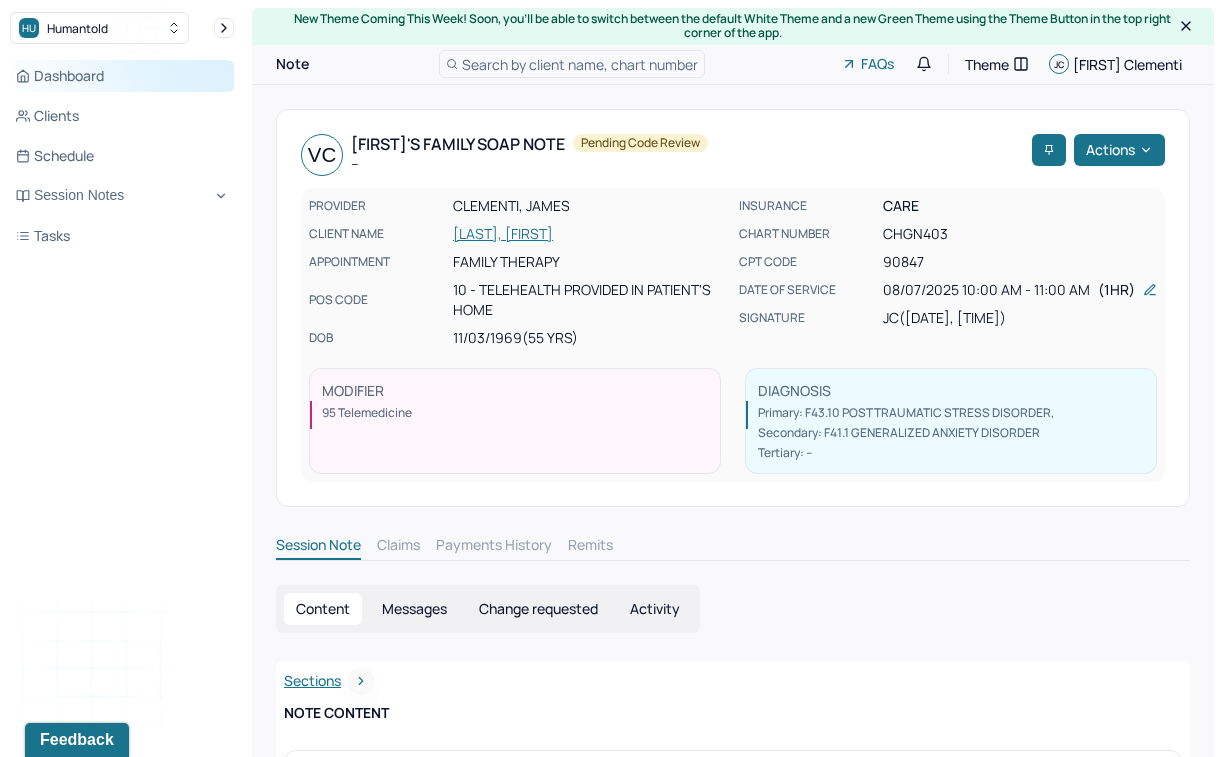 click on "Dashboard" at bounding box center (122, 76) 